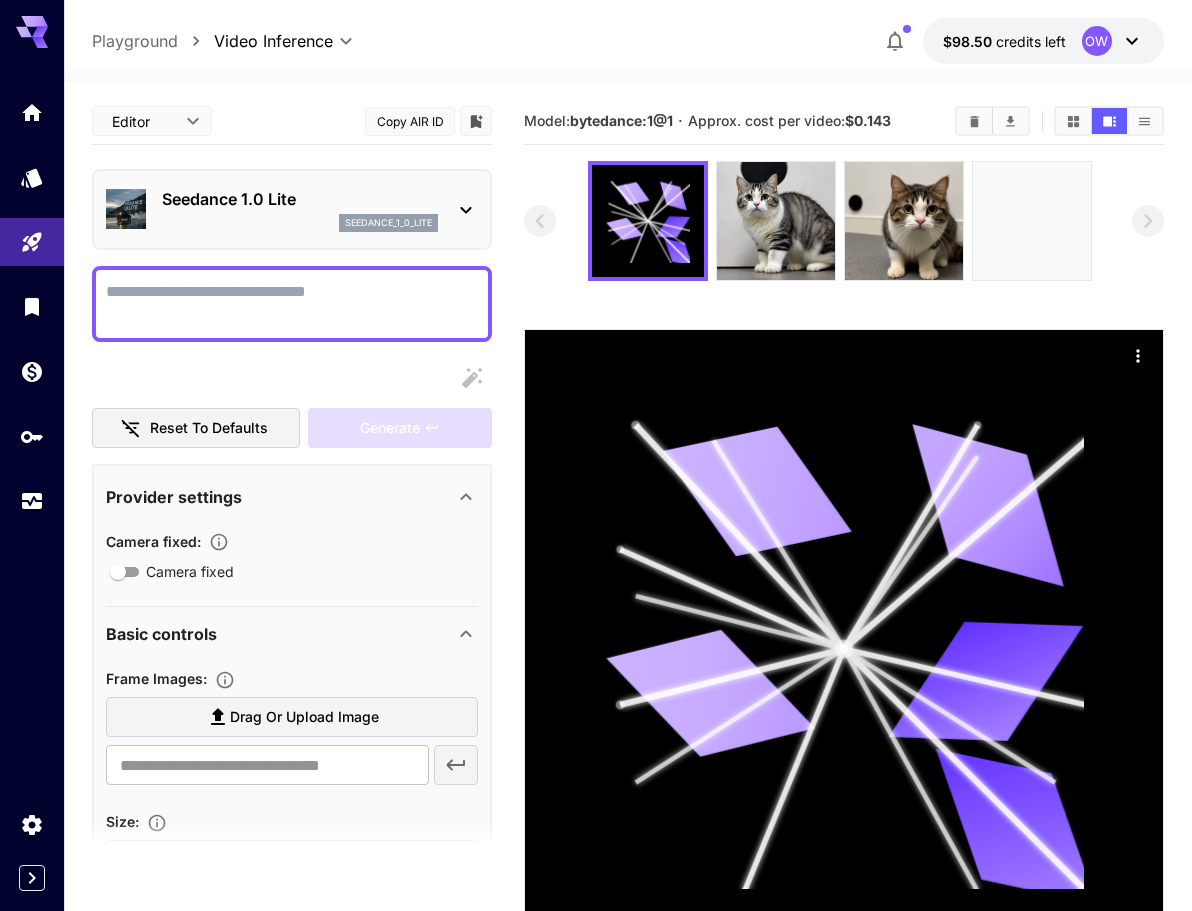 scroll, scrollTop: 0, scrollLeft: 0, axis: both 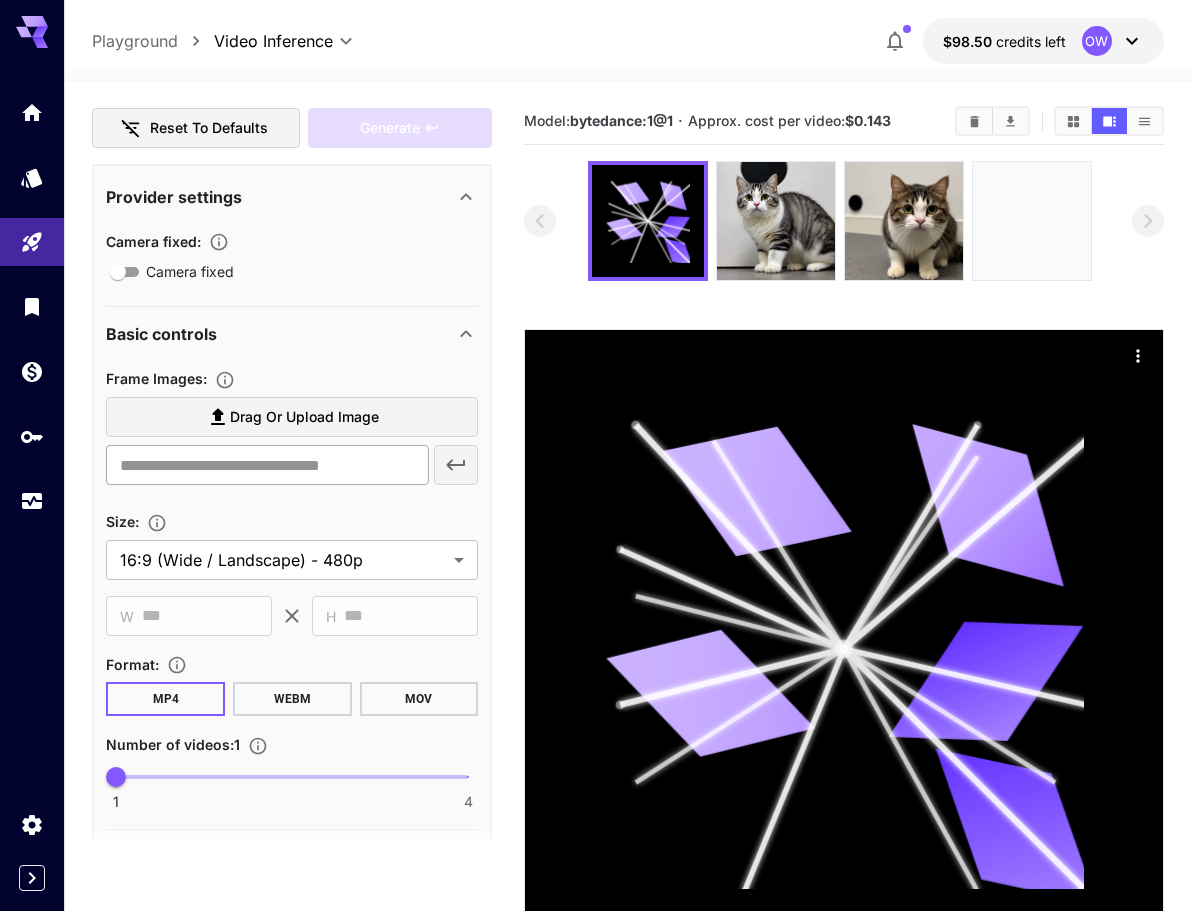 click at bounding box center (267, 465) 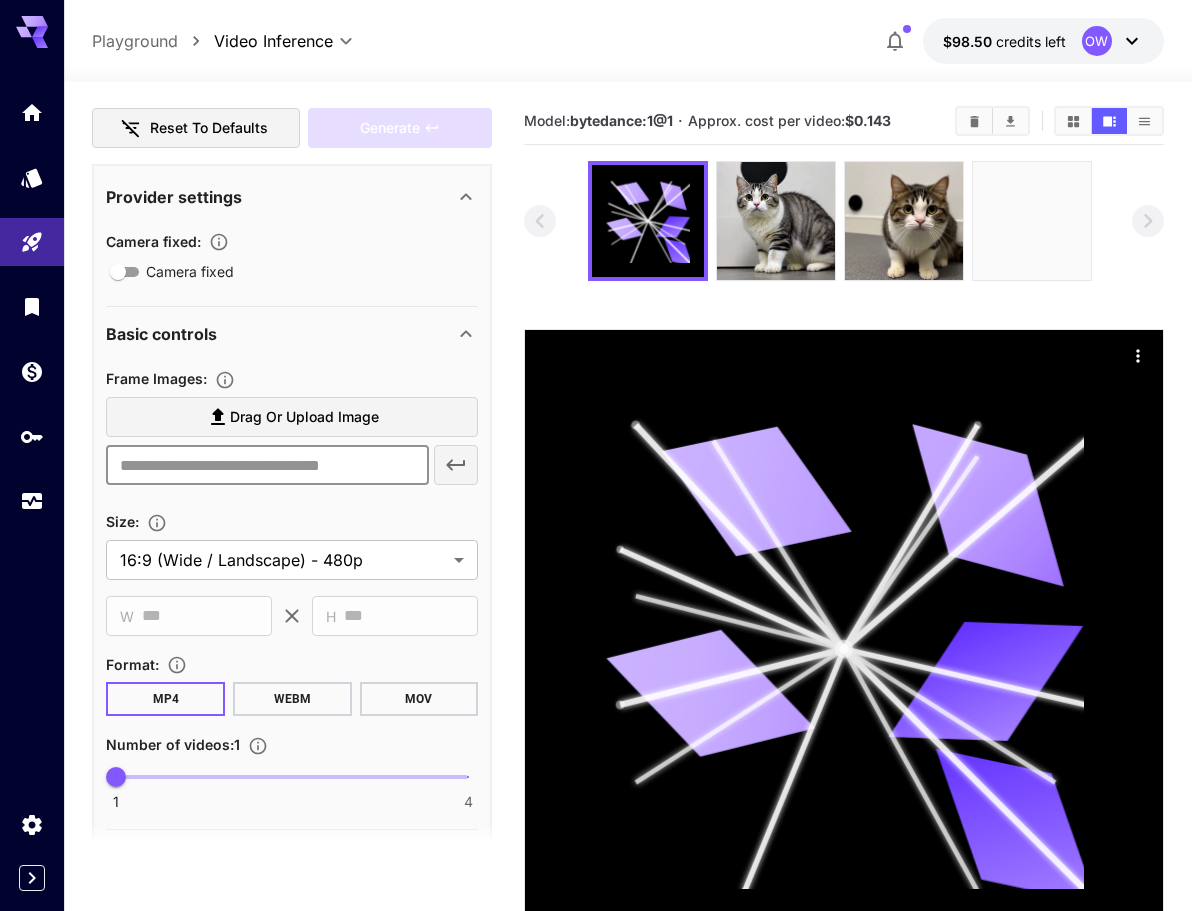 paste on "**********" 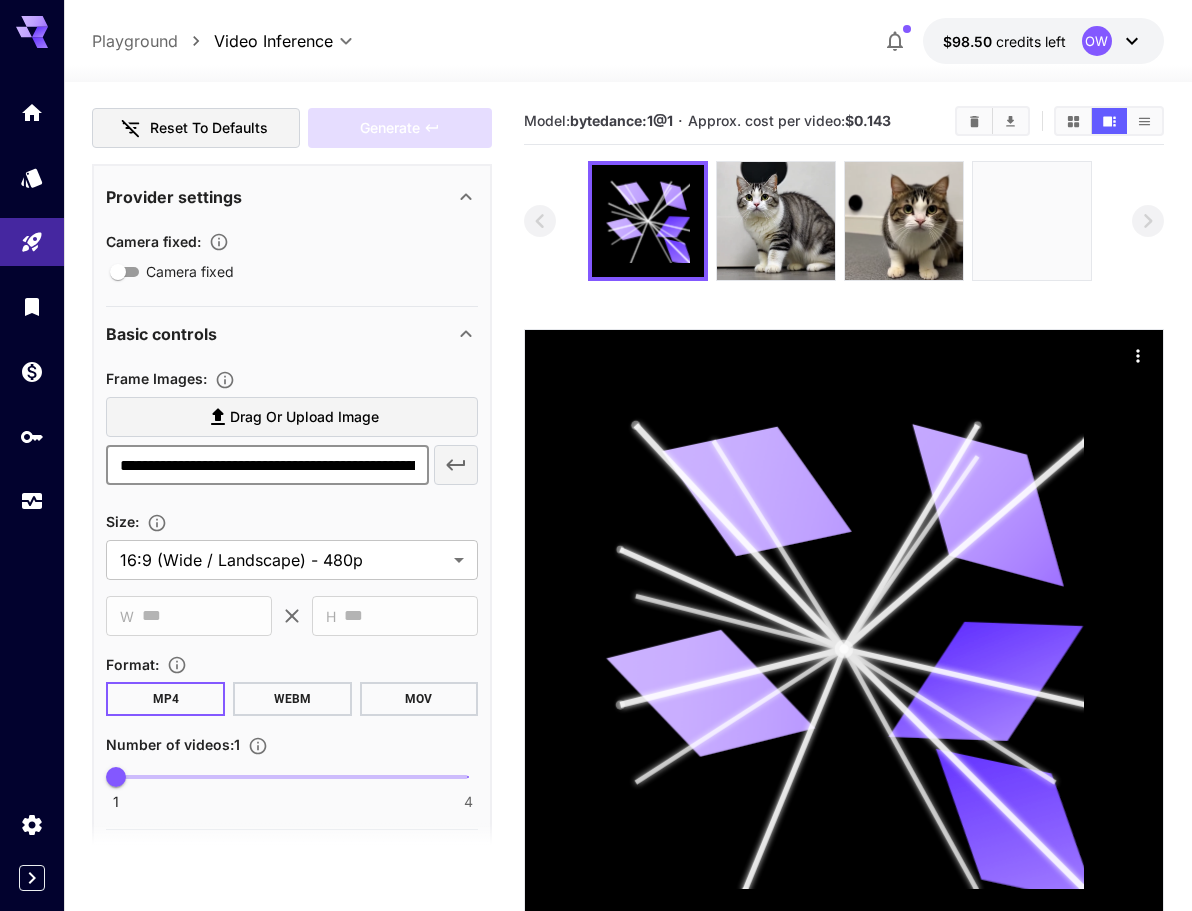 scroll, scrollTop: 0, scrollLeft: 283, axis: horizontal 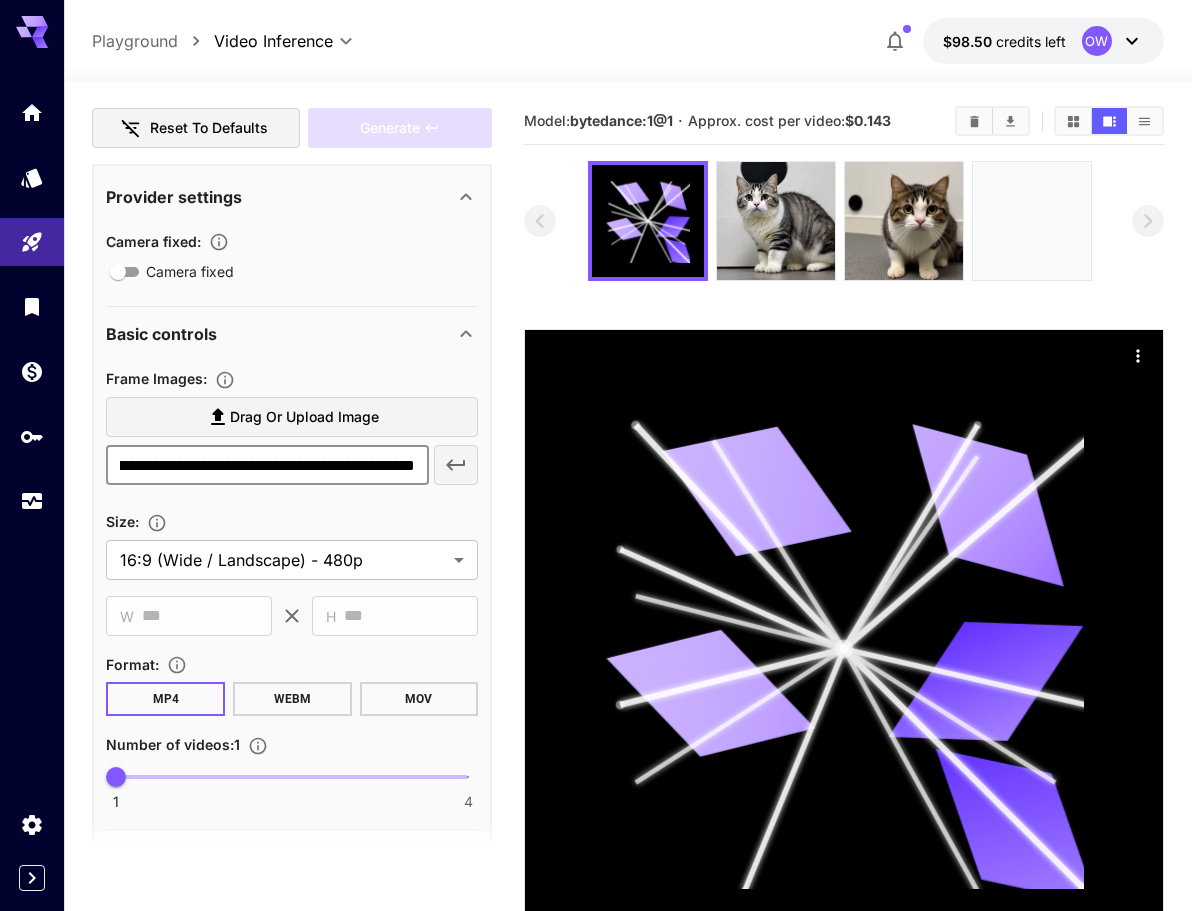 type on "**********" 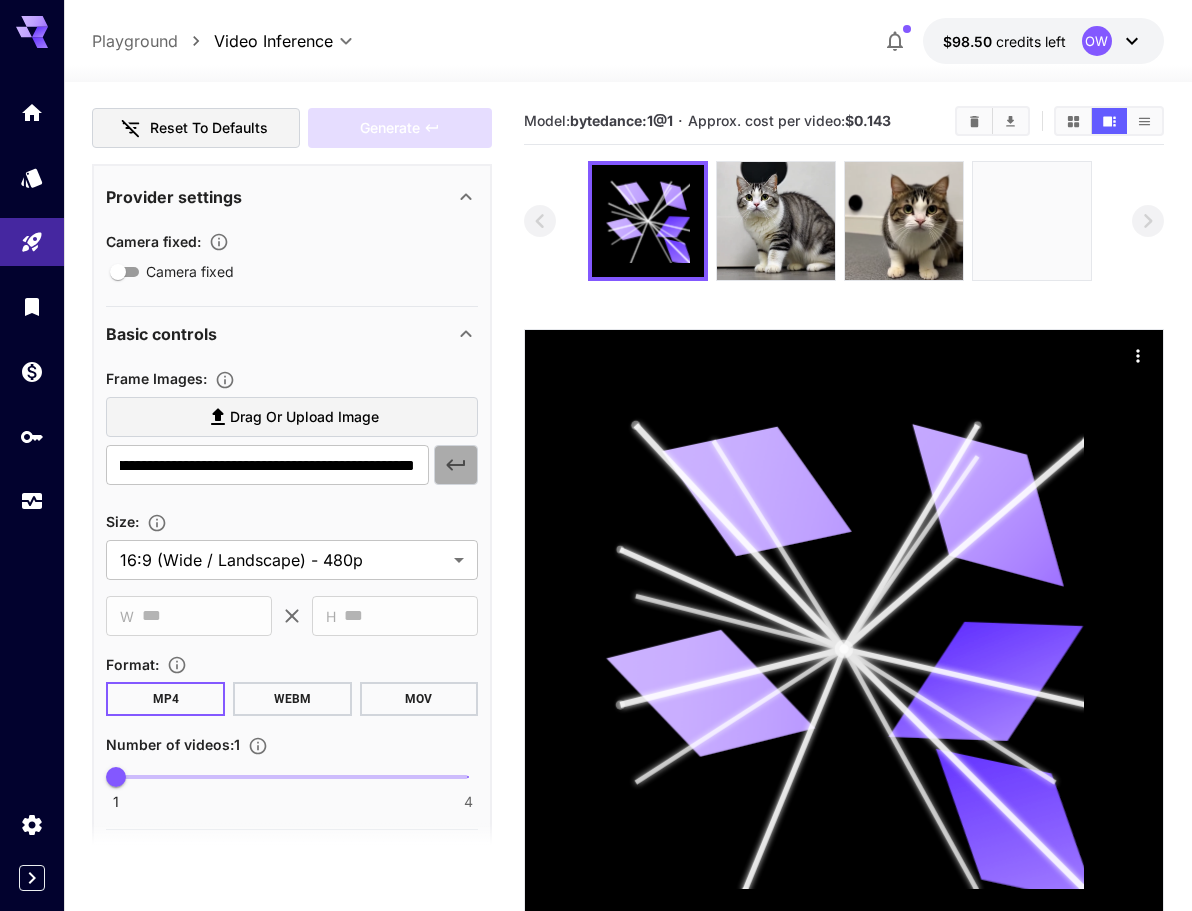 click 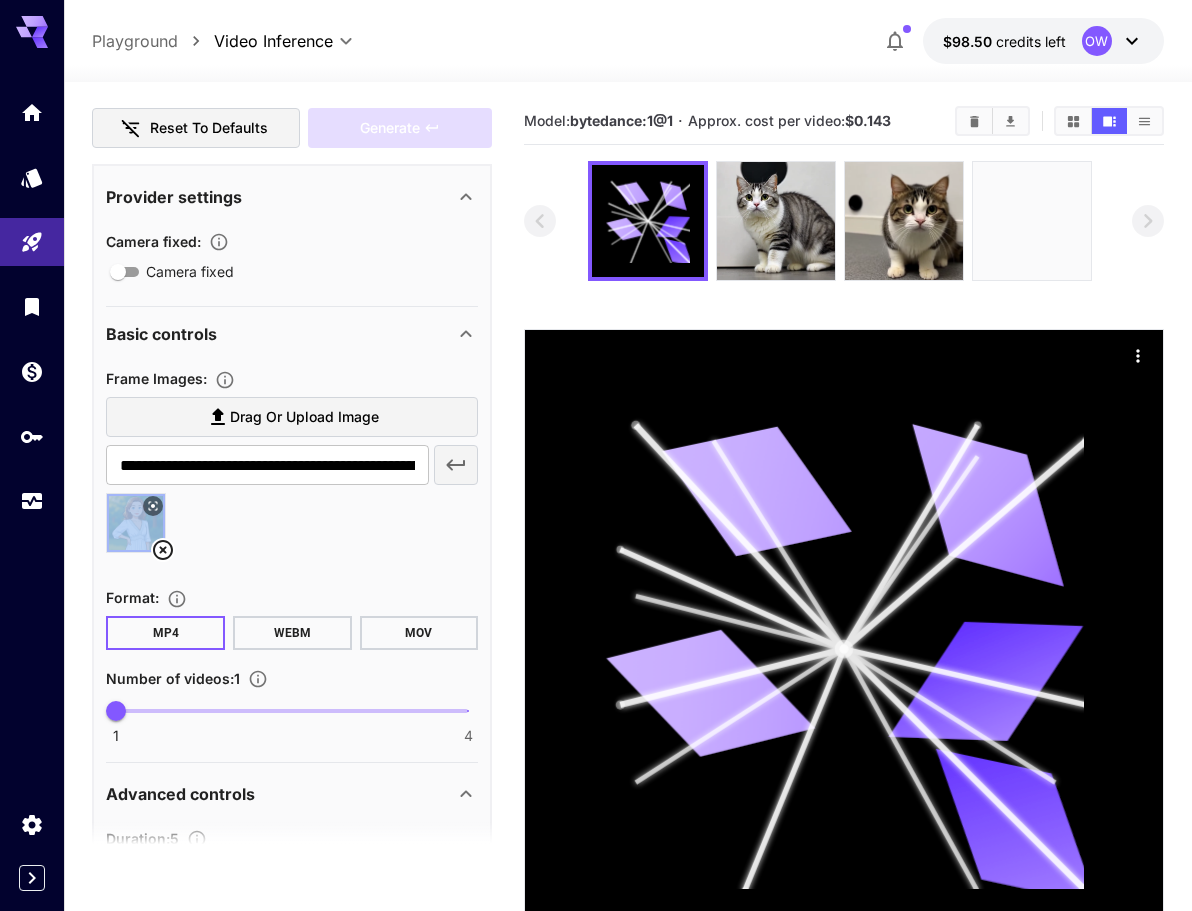 click at bounding box center (292, 531) 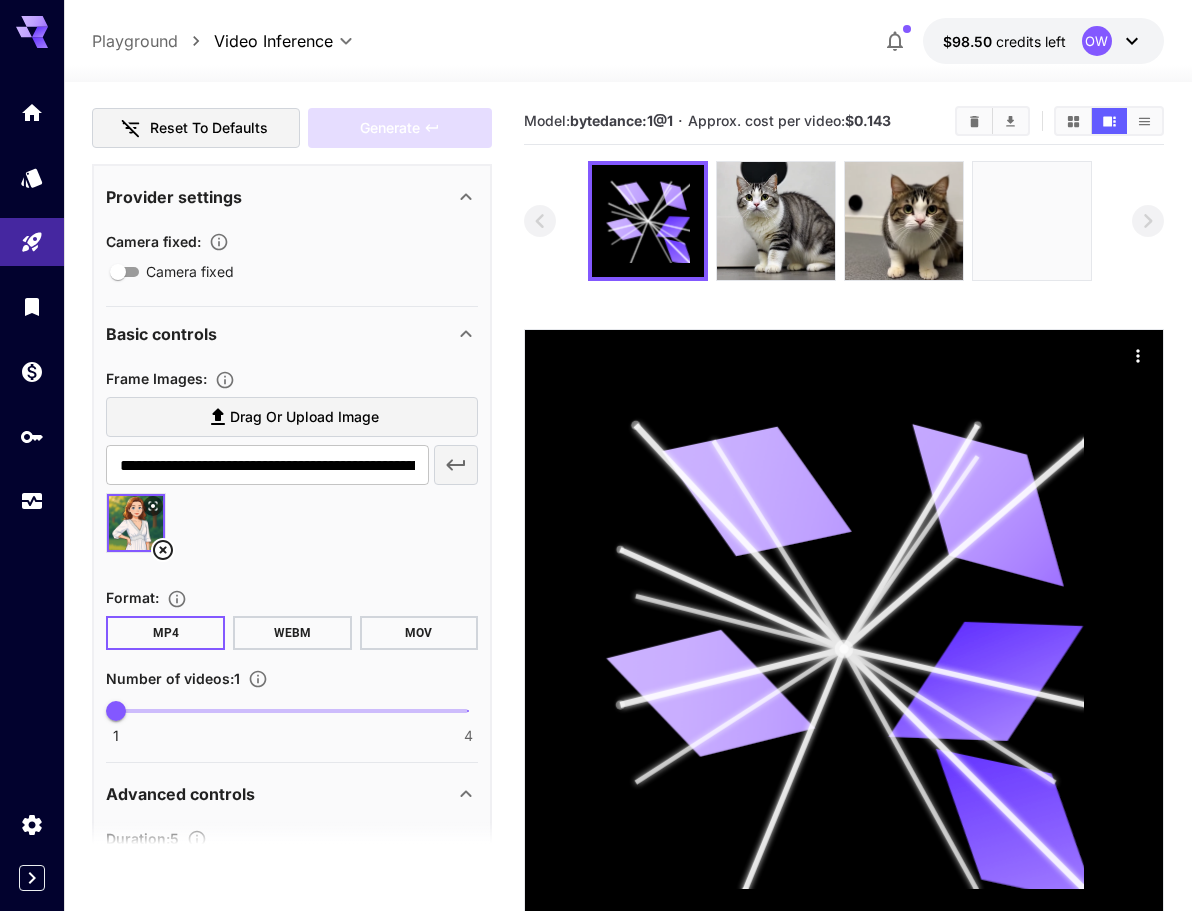 click at bounding box center [292, 531] 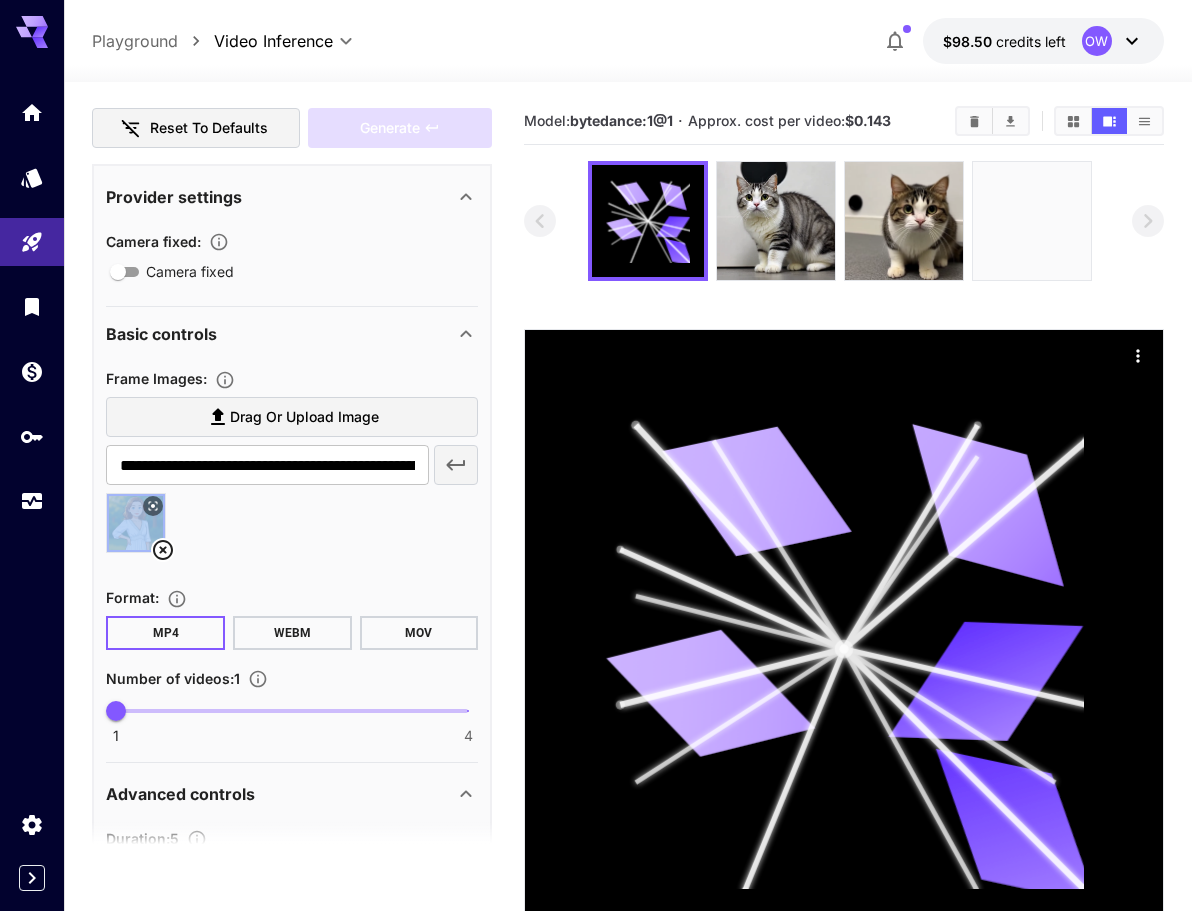 click at bounding box center (292, 531) 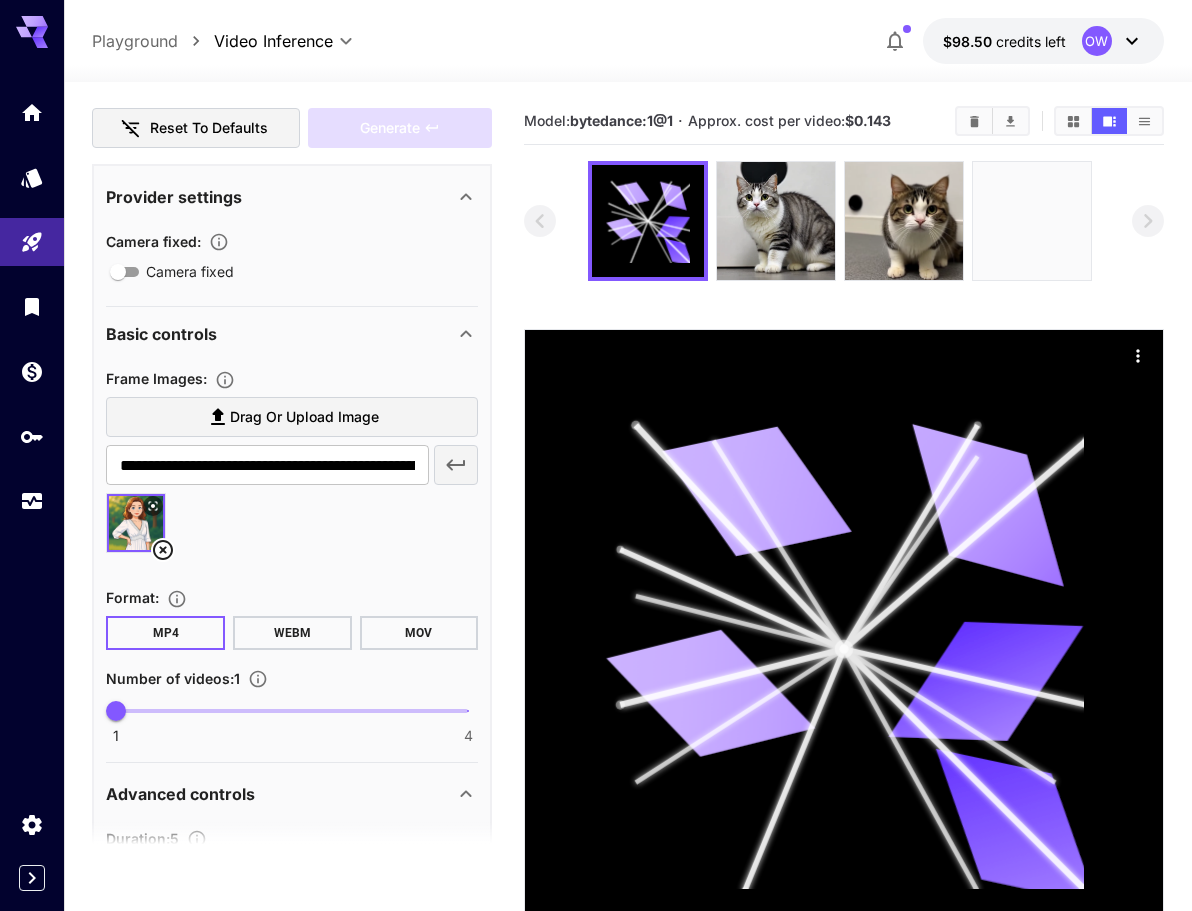 click at bounding box center [292, 531] 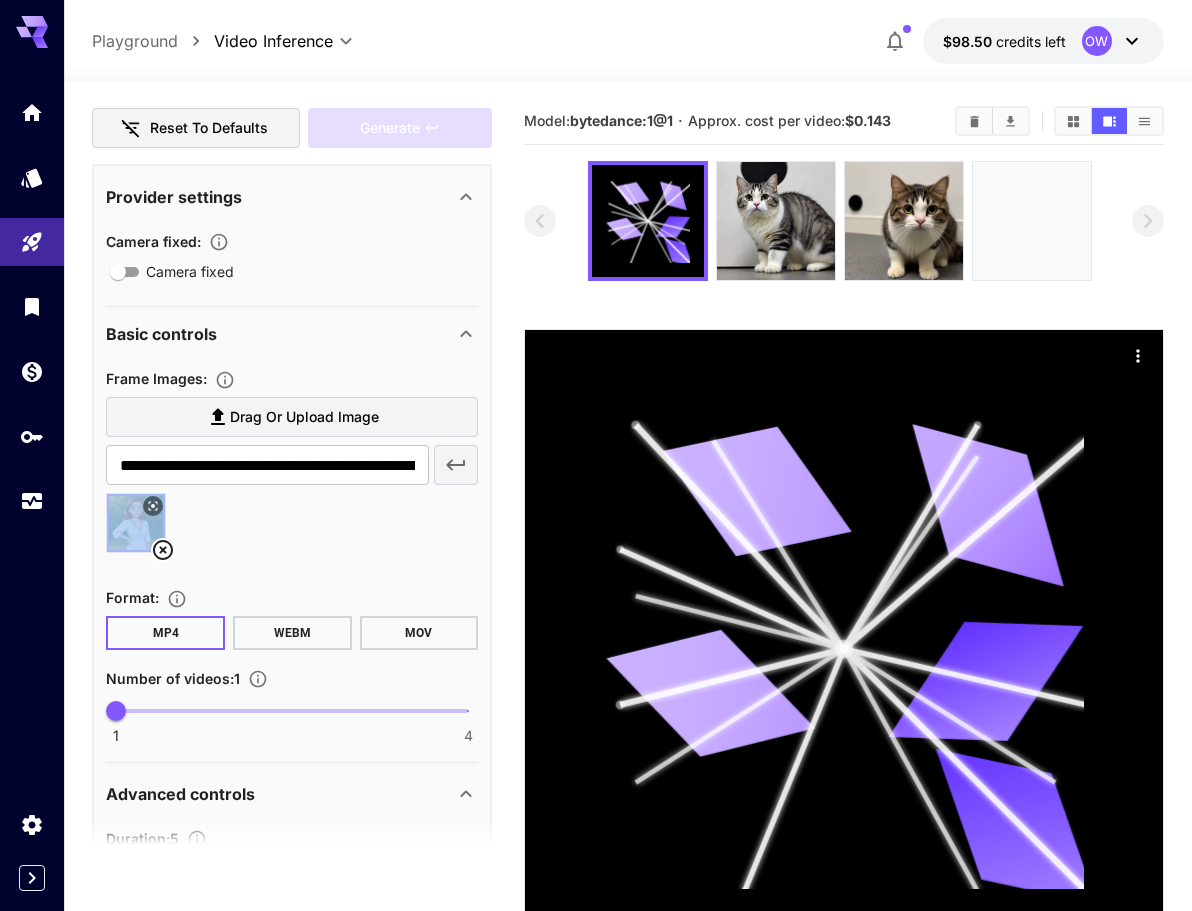 click at bounding box center [292, 531] 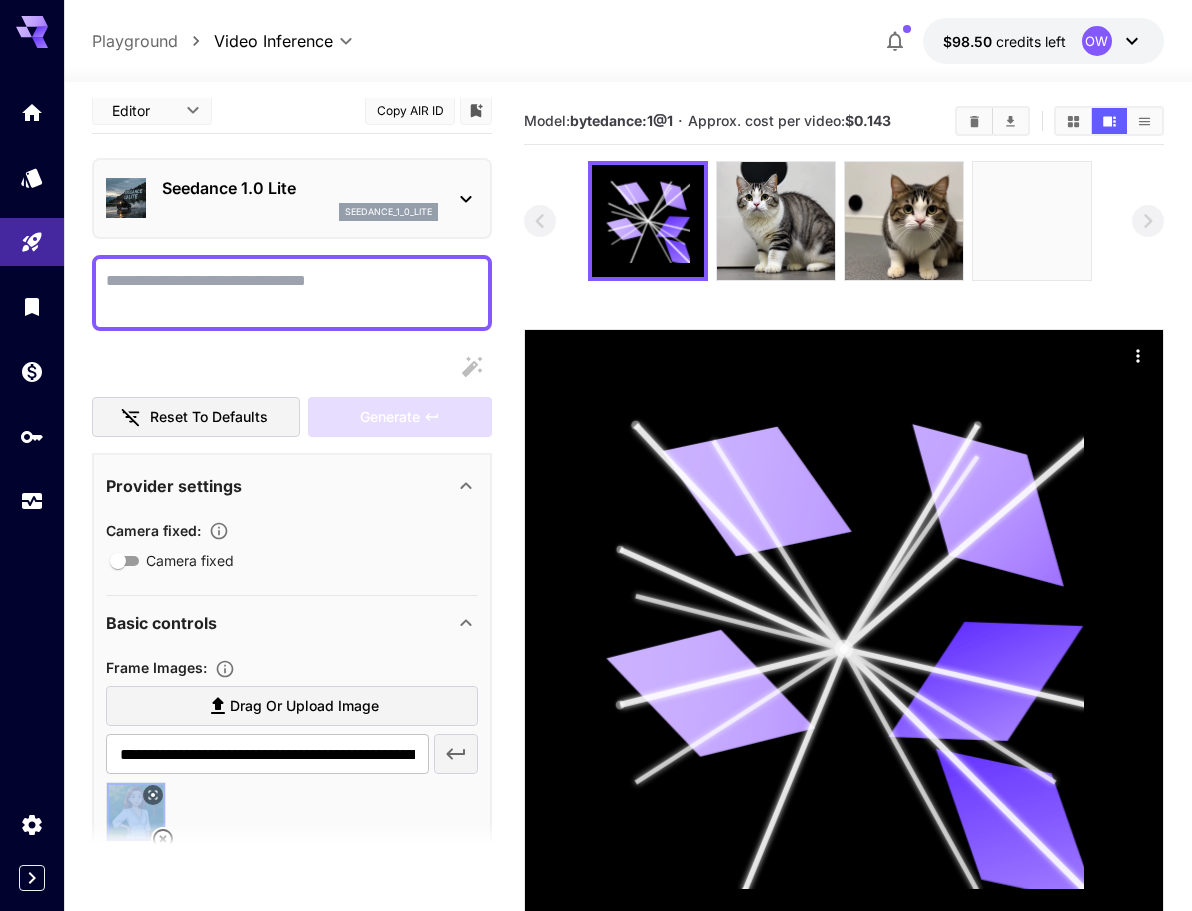 scroll, scrollTop: 0, scrollLeft: 0, axis: both 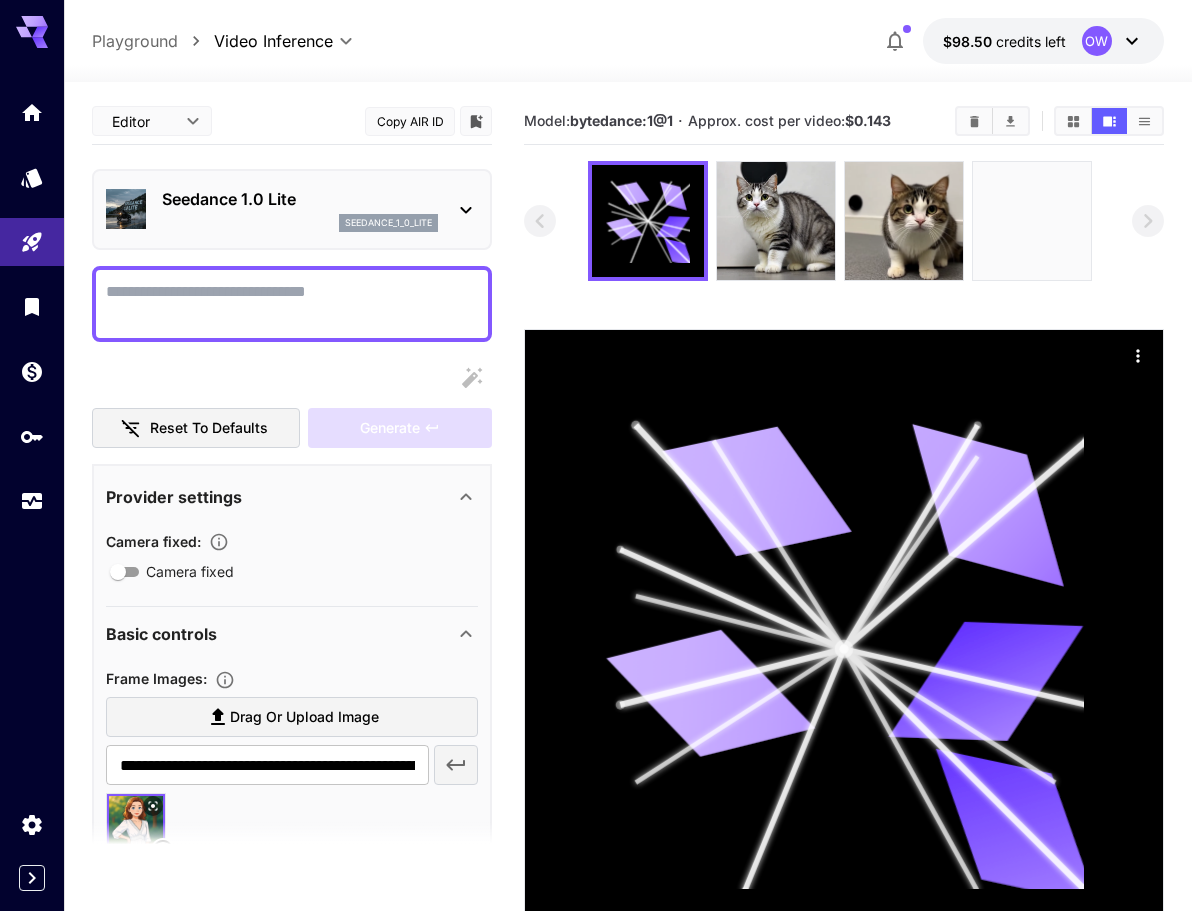 click on "**********" at bounding box center [628, 575] 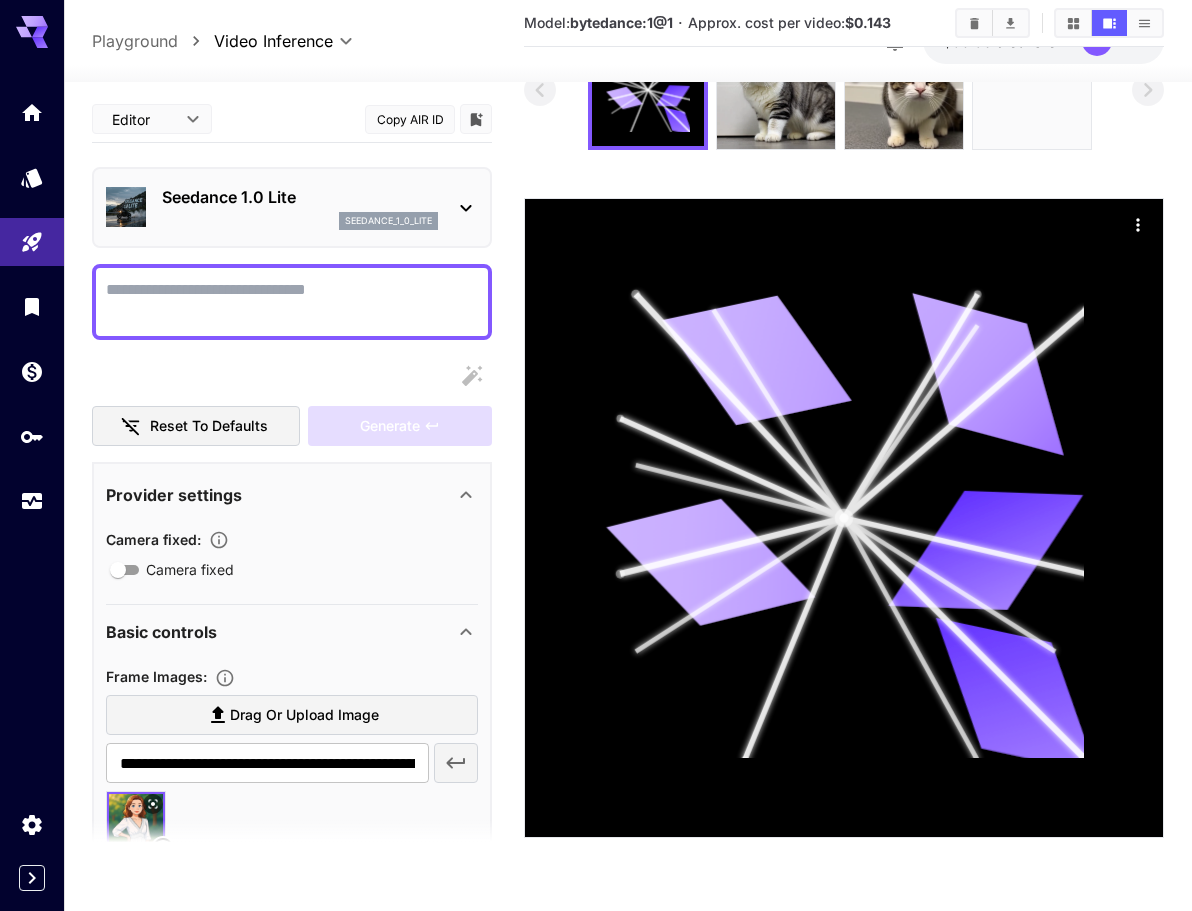 scroll, scrollTop: 158, scrollLeft: 0, axis: vertical 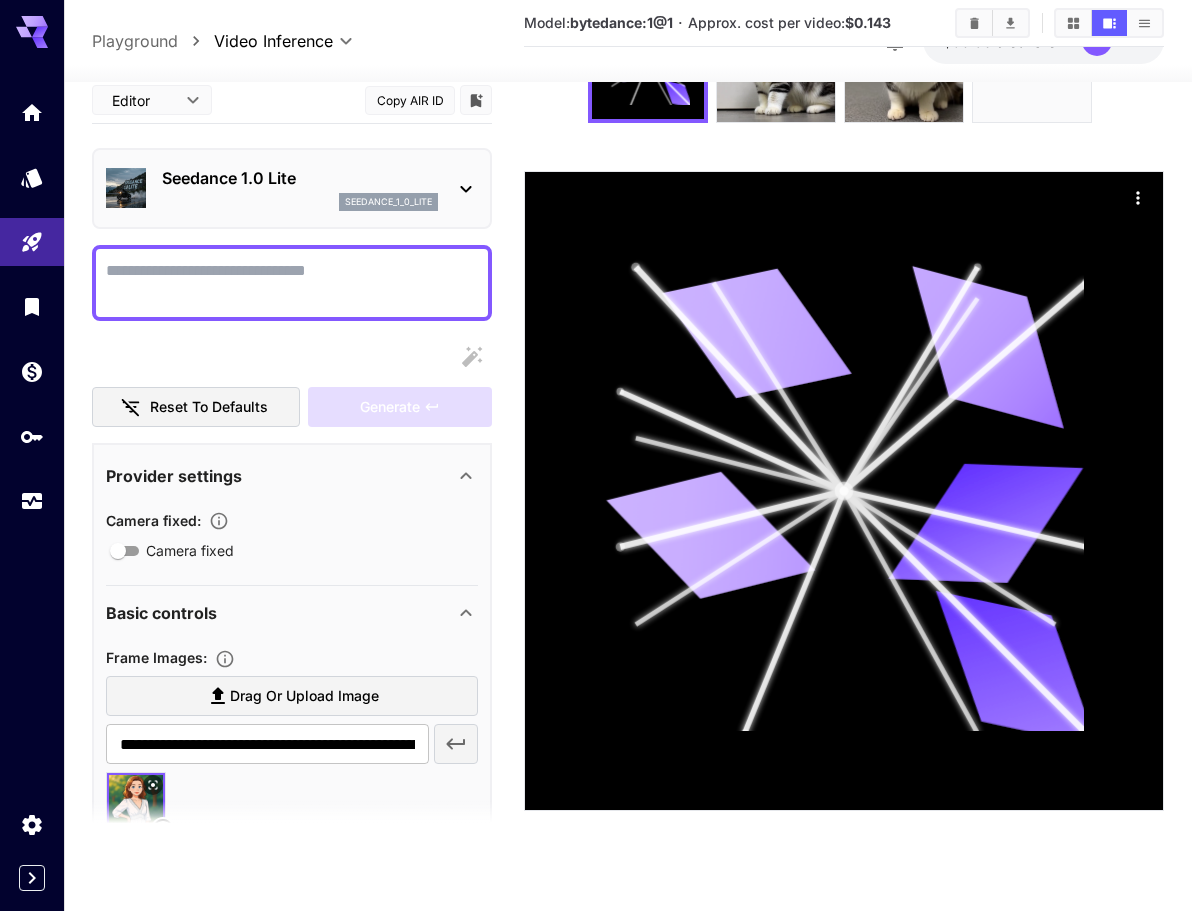 click on "Camera fixed" at bounding box center (292, 282) 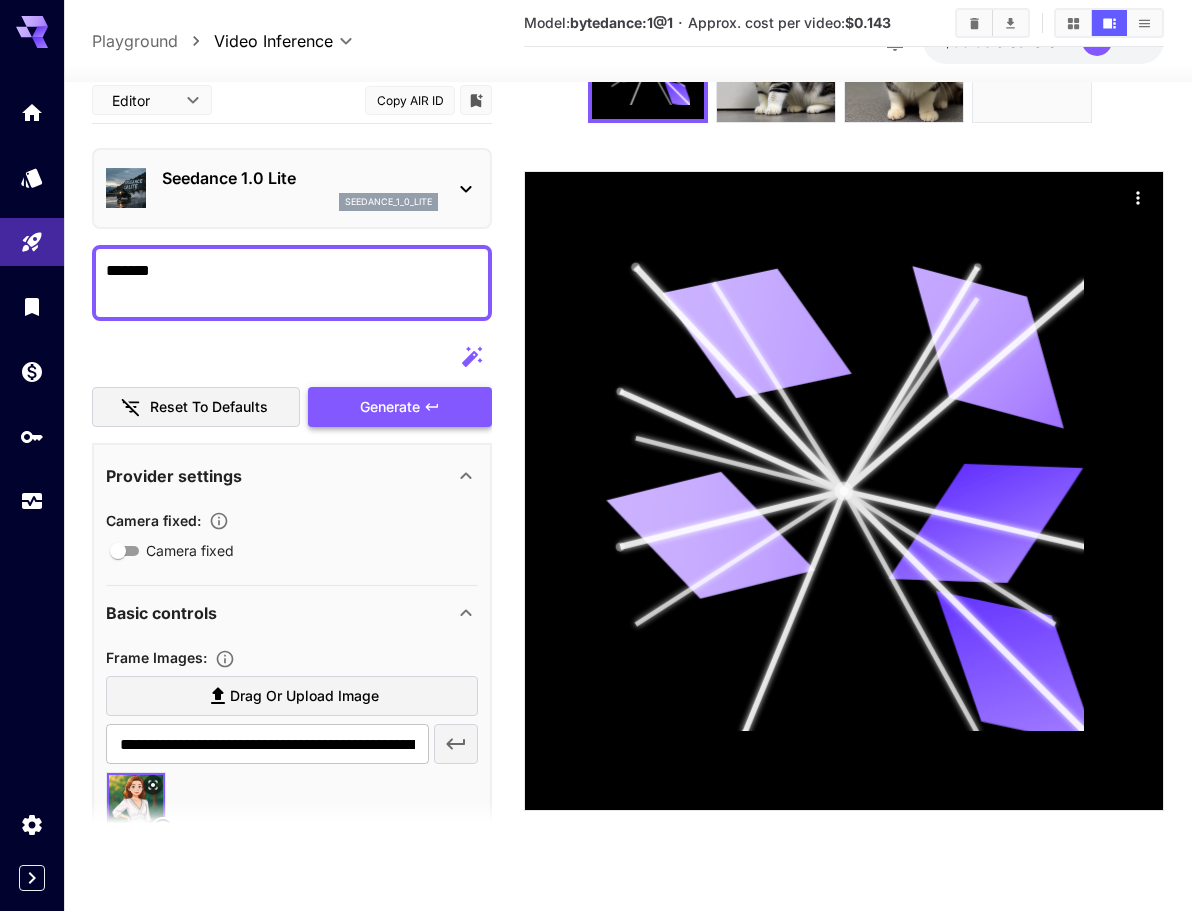 type on "*******" 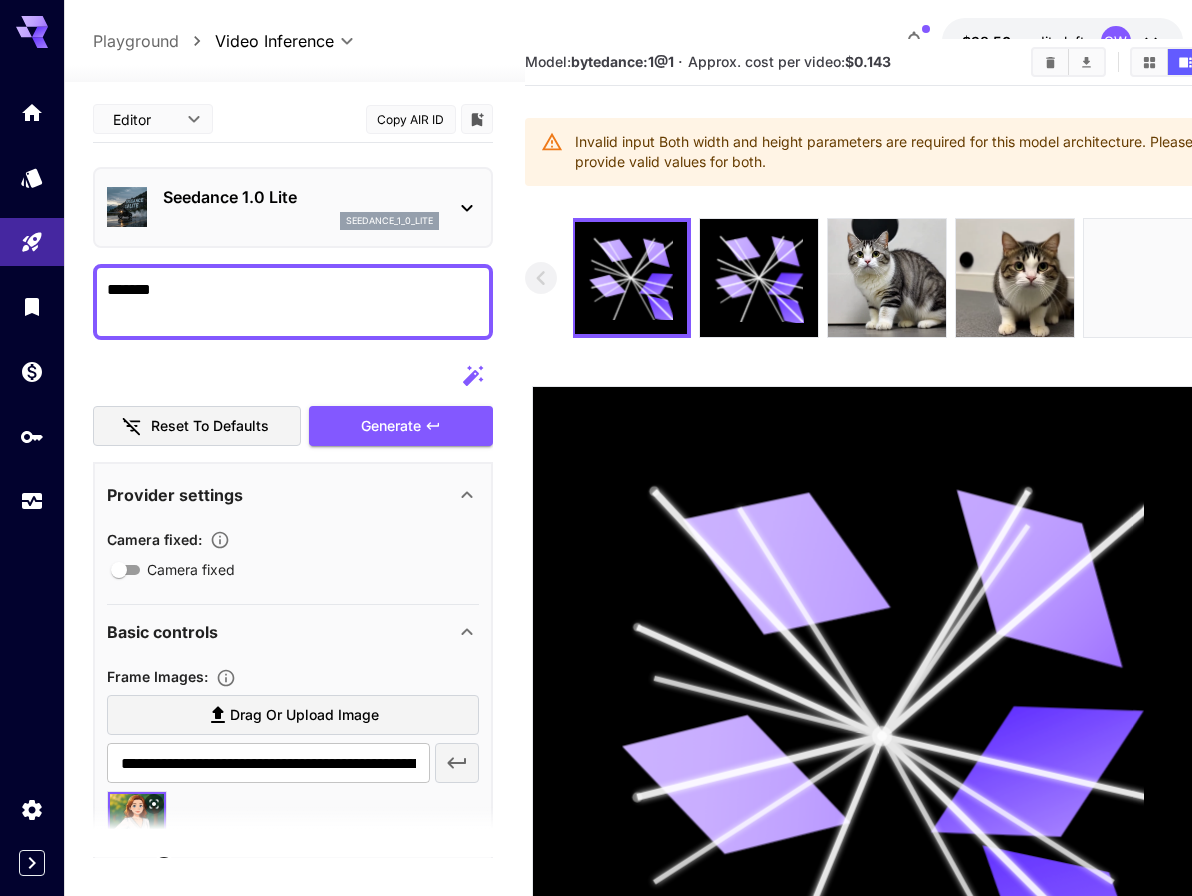 scroll, scrollTop: 300, scrollLeft: 0, axis: vertical 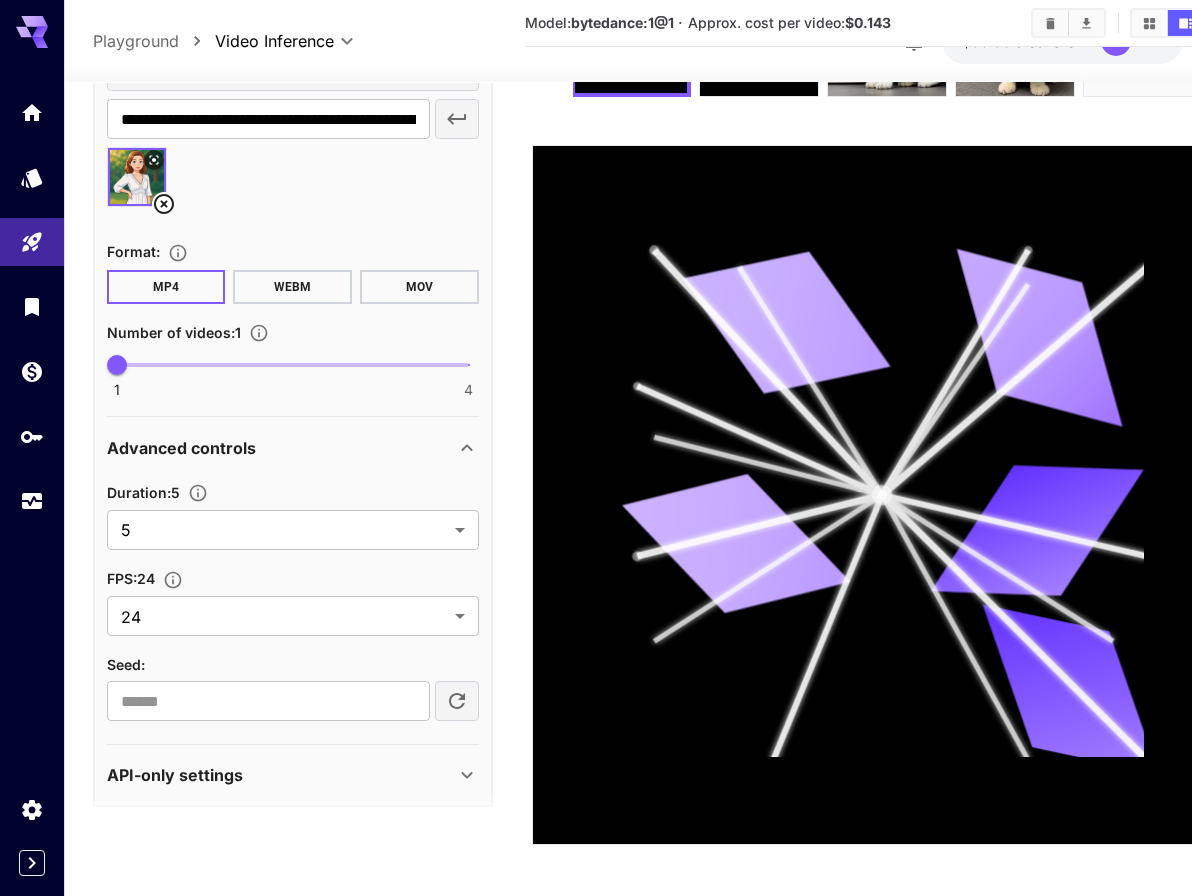 click on "API-only settings" at bounding box center [293, 775] 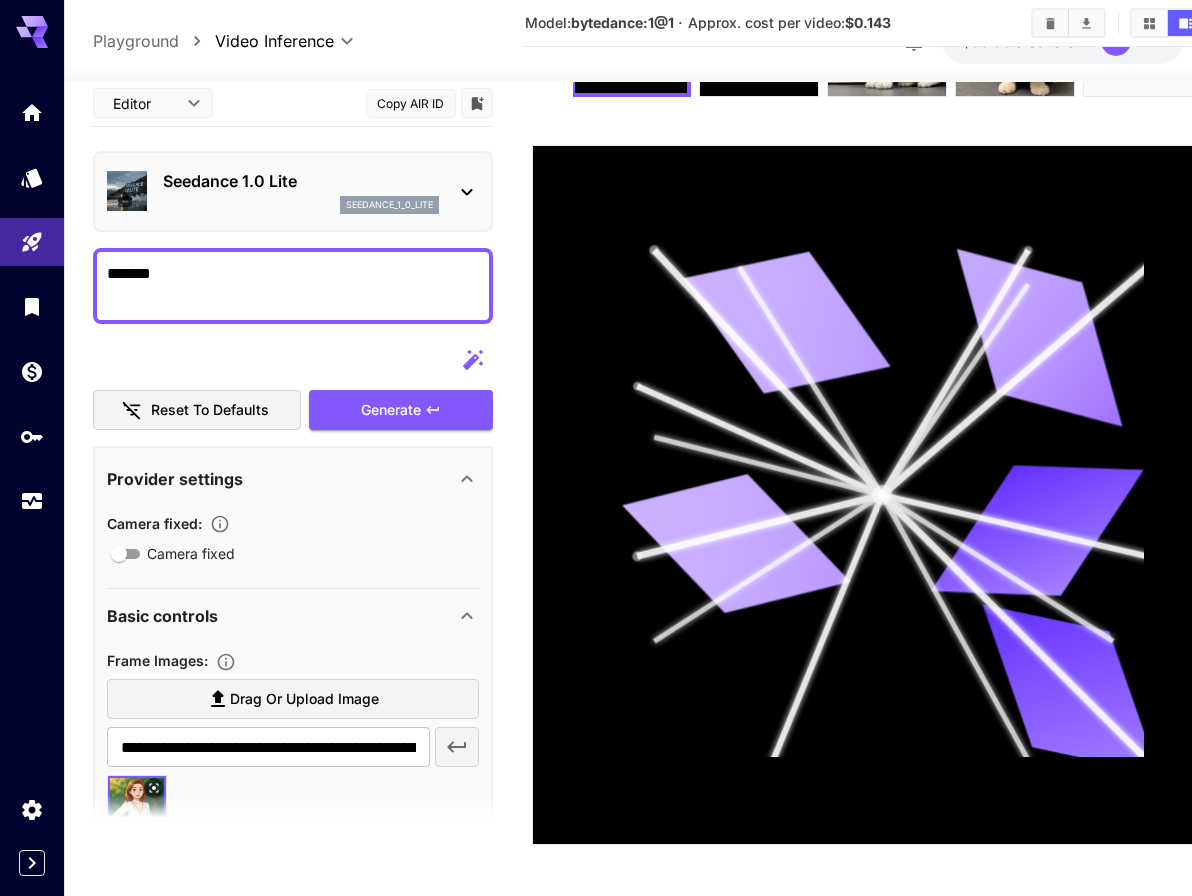 scroll, scrollTop: 0, scrollLeft: 0, axis: both 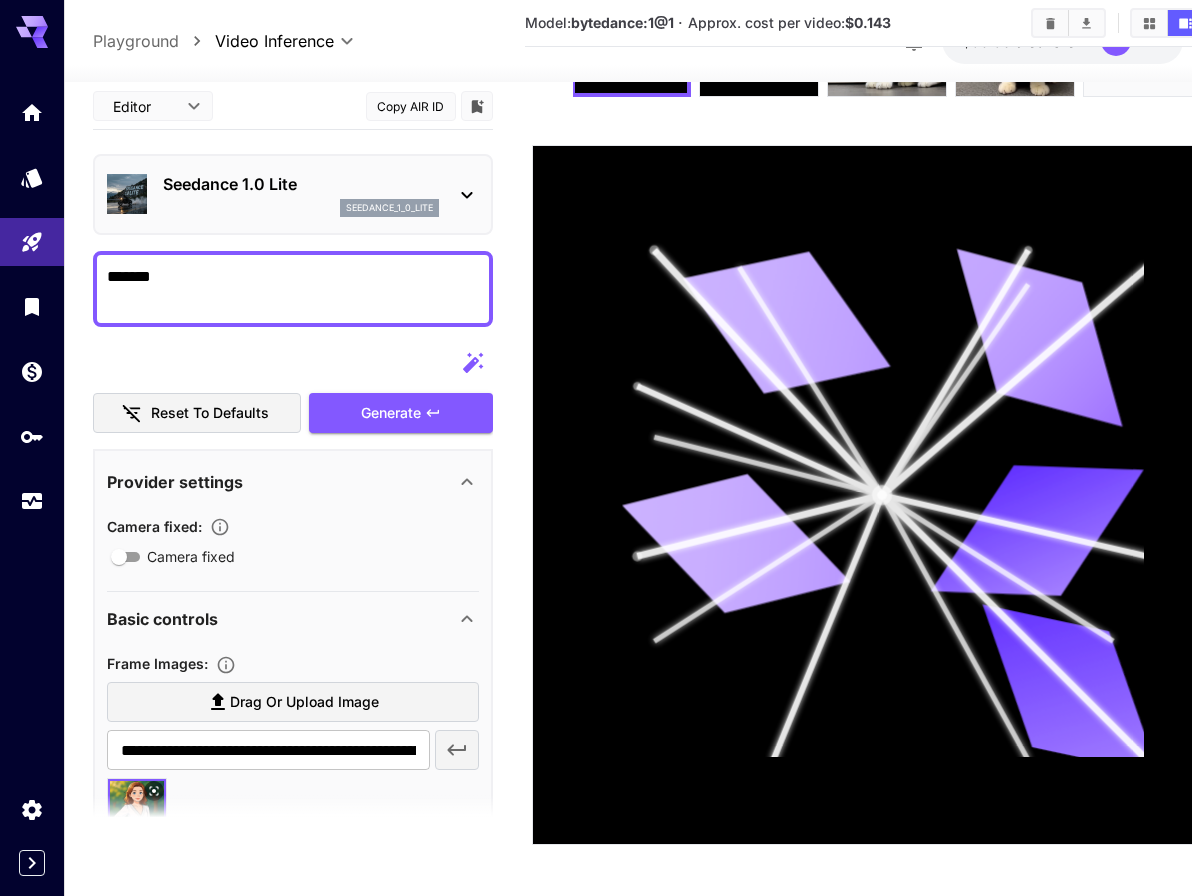 click on "**********" at bounding box center (638, 329) 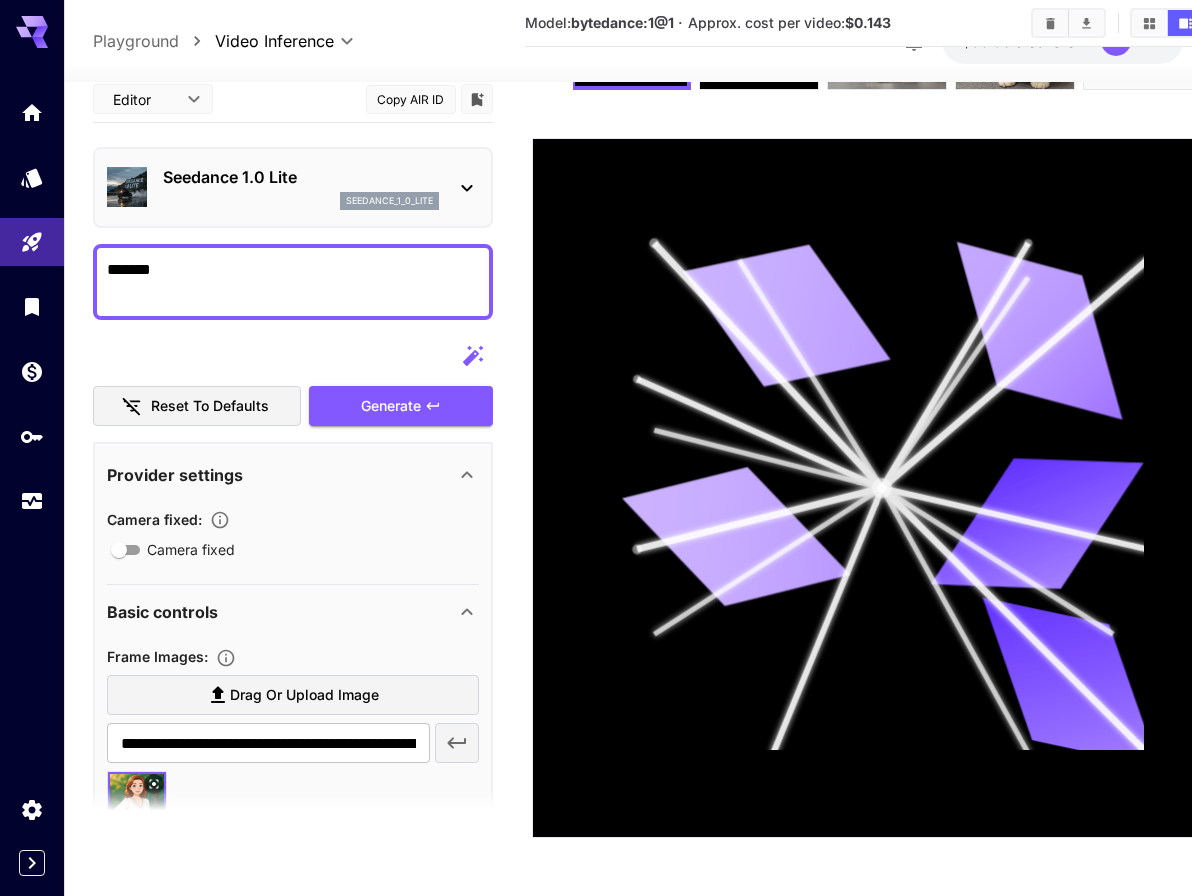 scroll, scrollTop: 309, scrollLeft: 0, axis: vertical 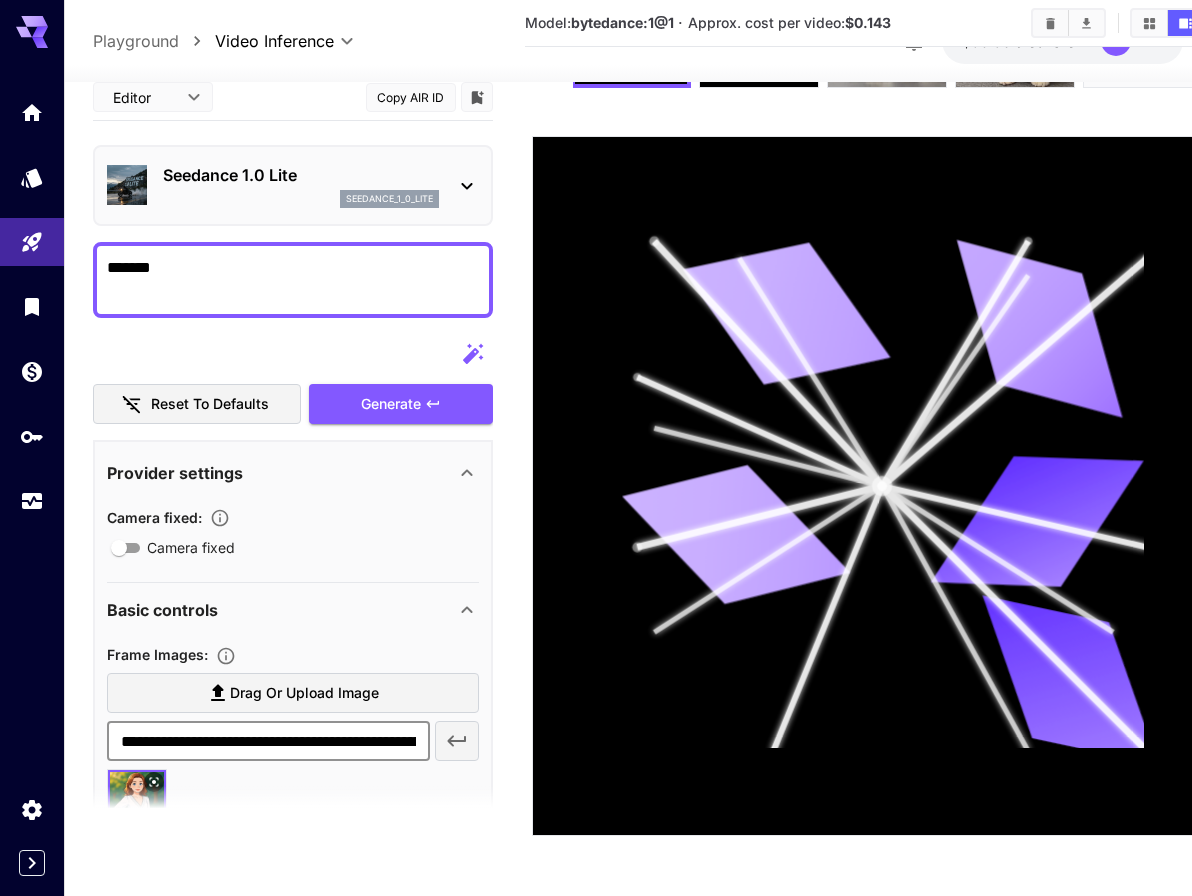 click on "**********" at bounding box center (268, 742) 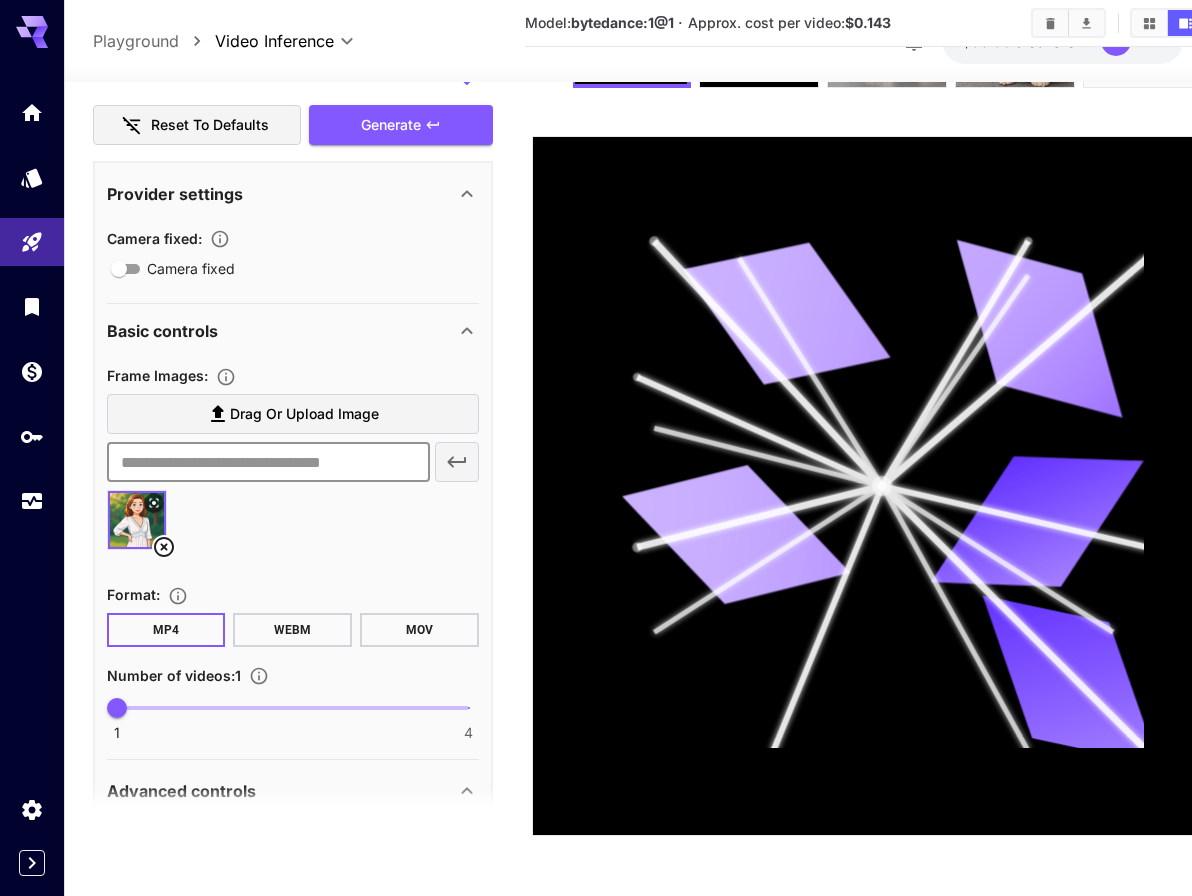 scroll, scrollTop: 300, scrollLeft: 0, axis: vertical 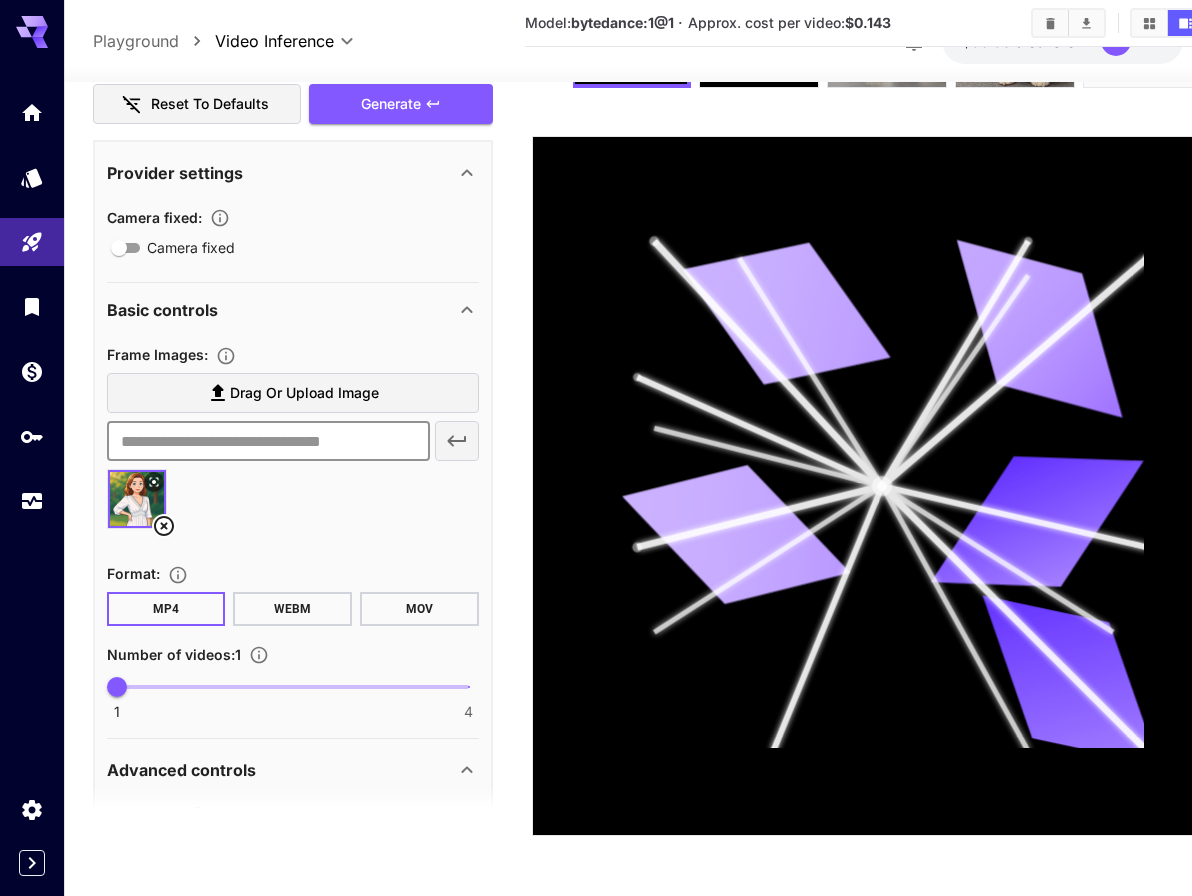 click 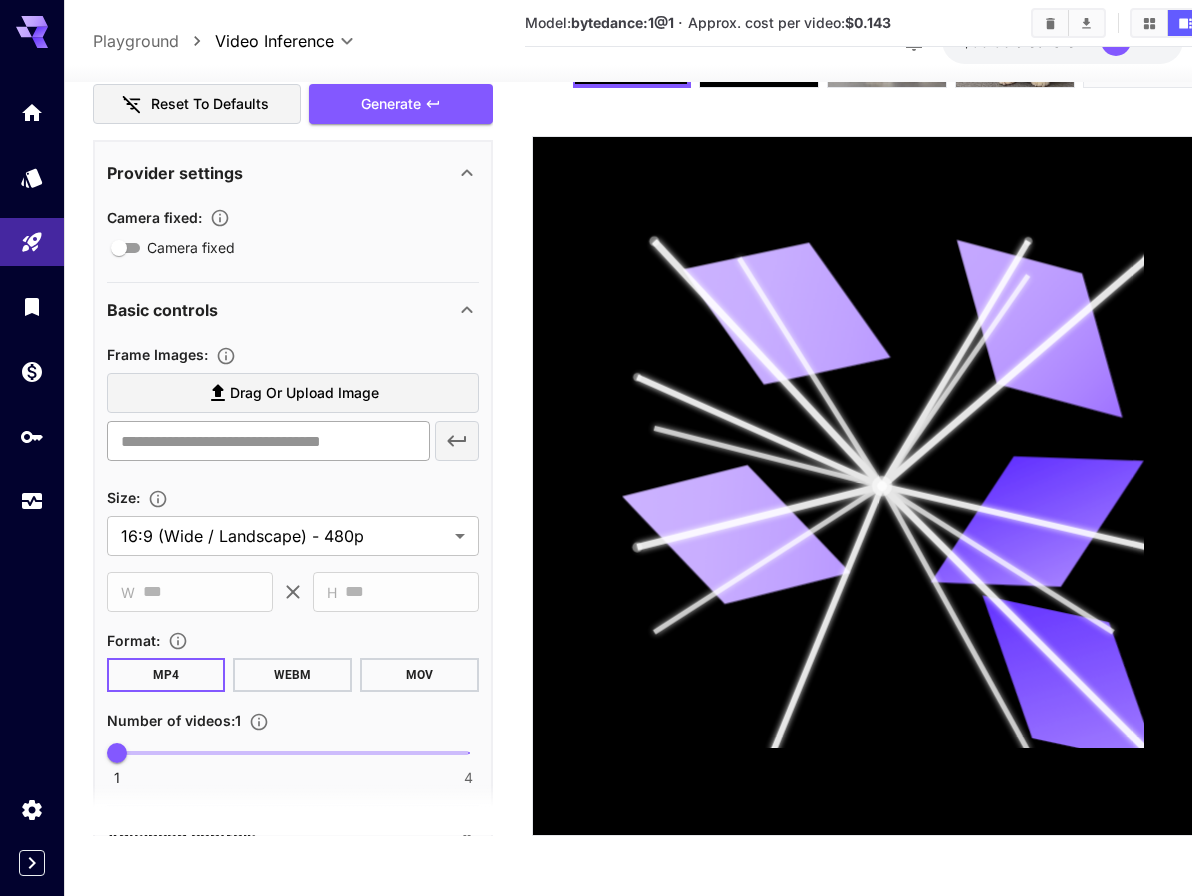 click at bounding box center [268, 442] 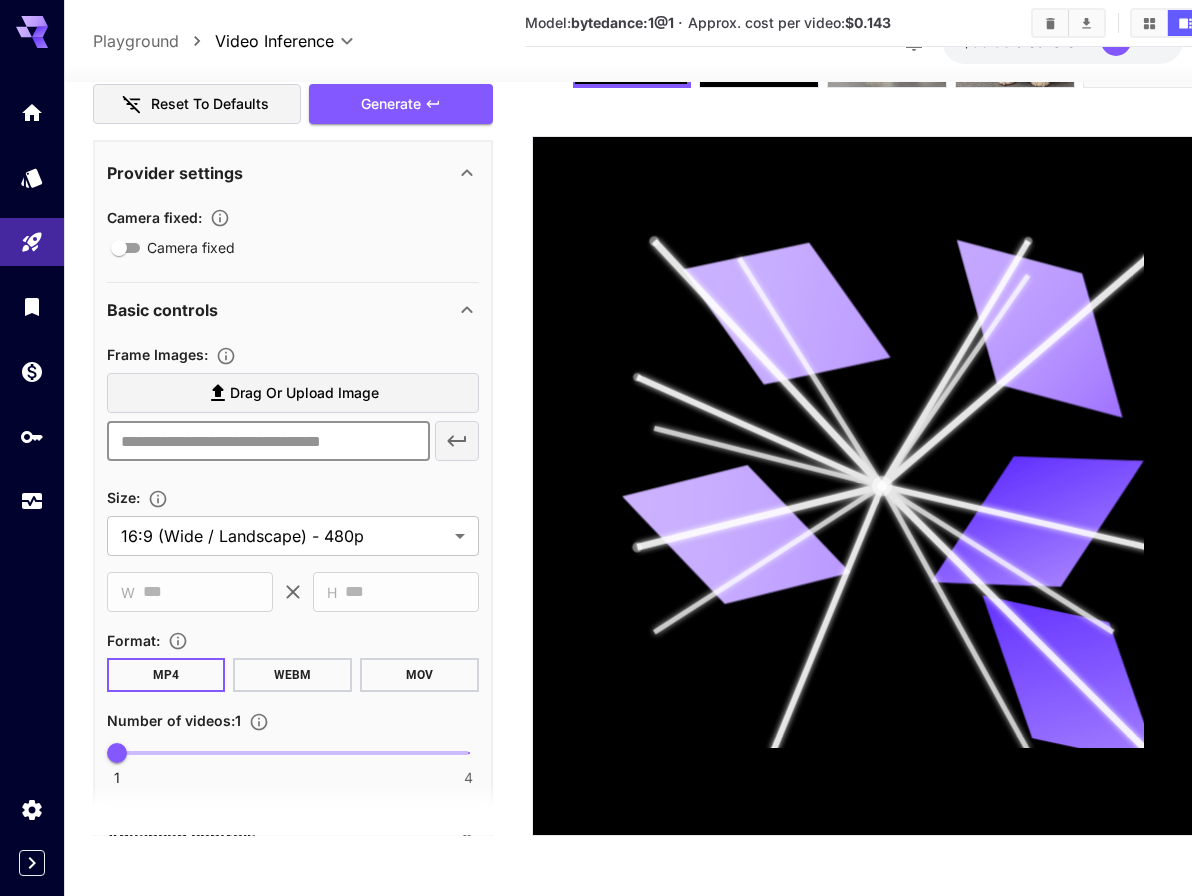 paste on "**********" 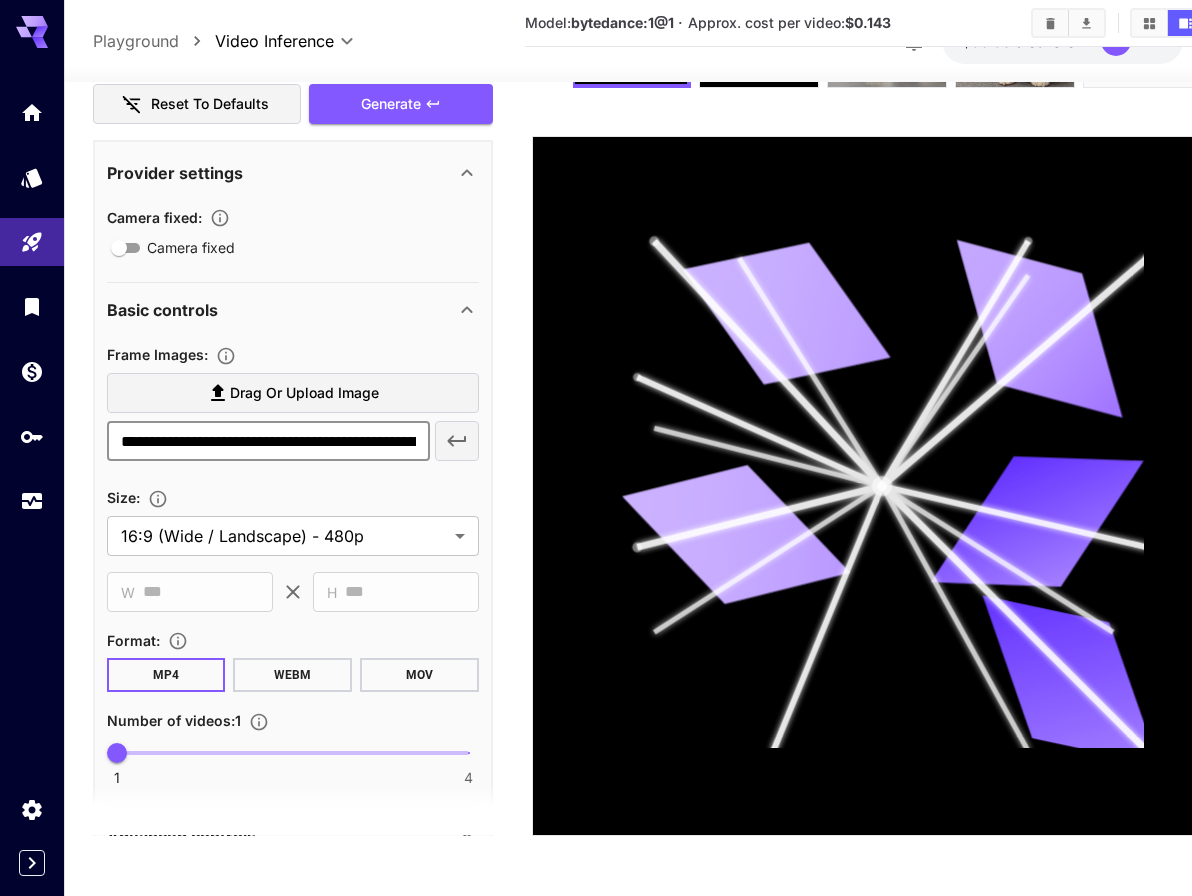 scroll, scrollTop: 0, scrollLeft: 283, axis: horizontal 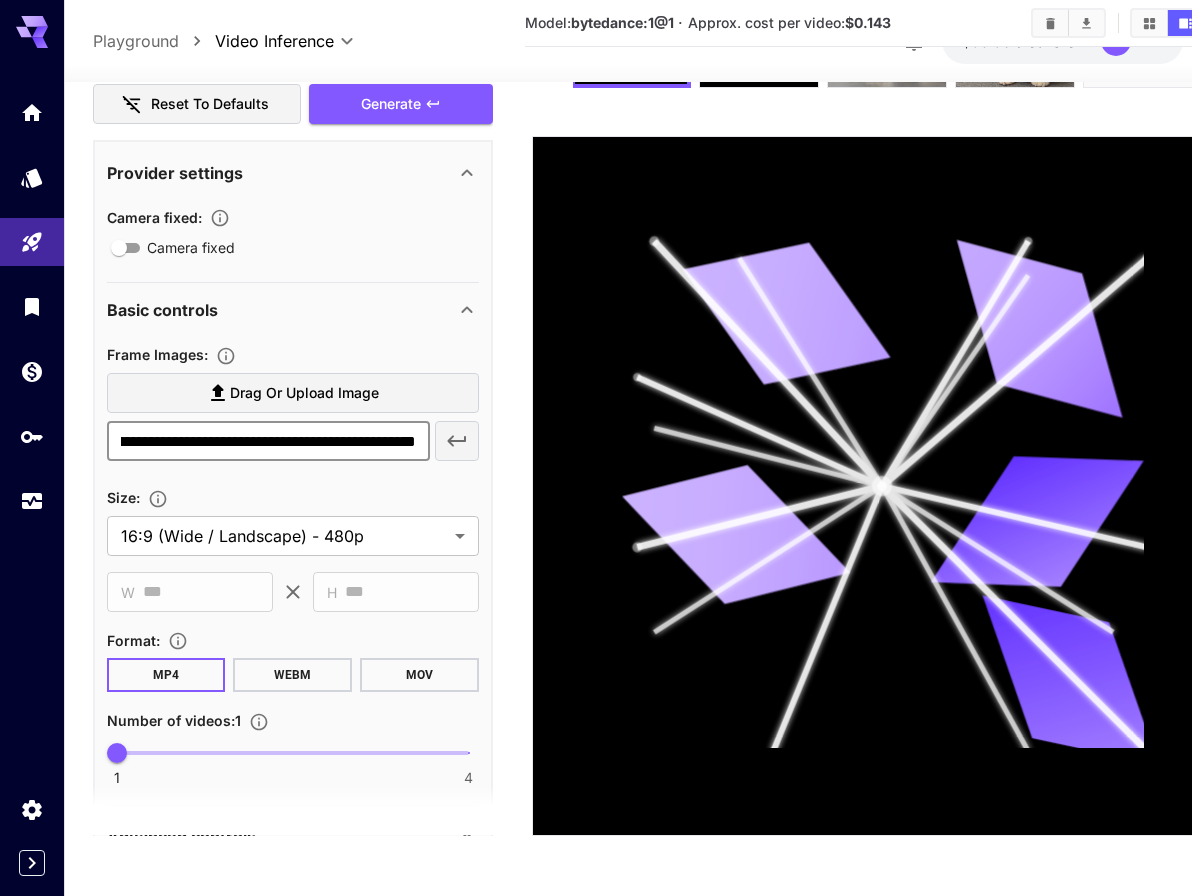 type on "**********" 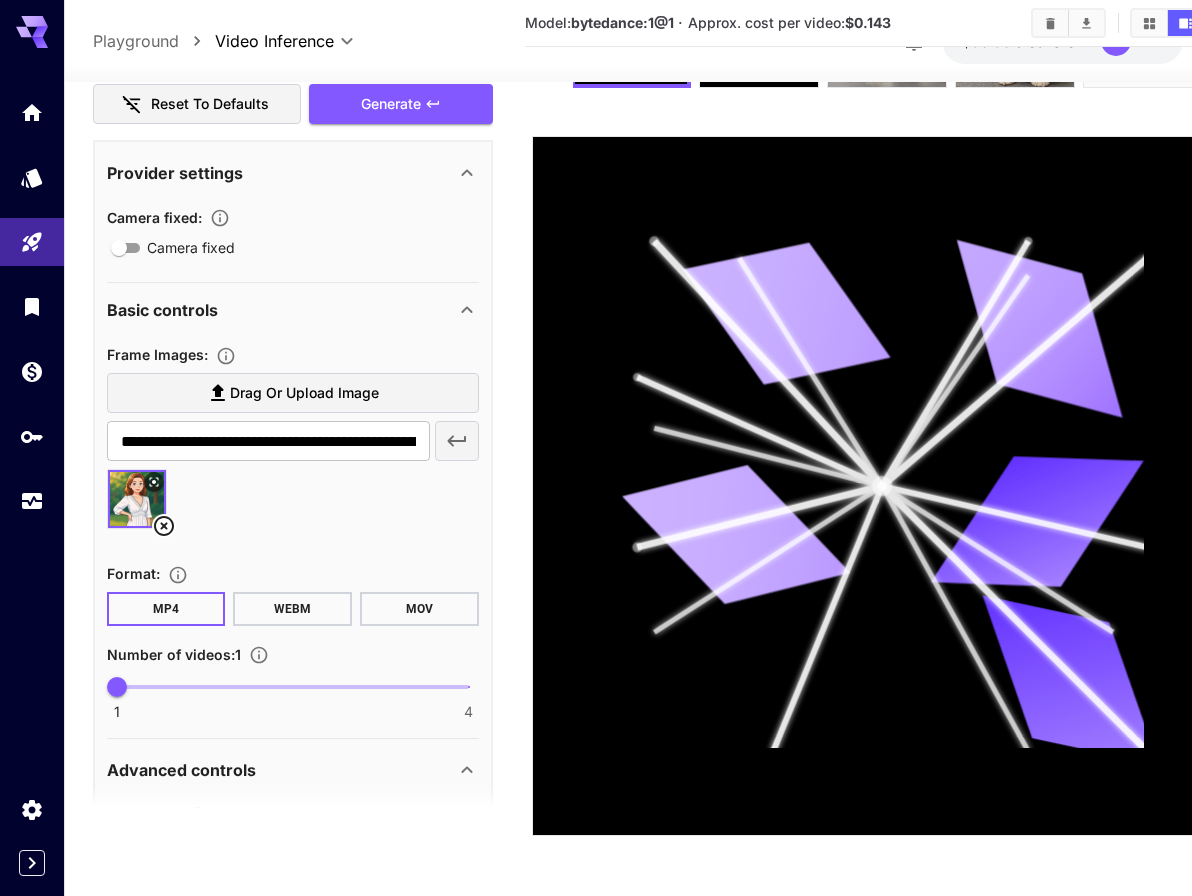 scroll, scrollTop: 400, scrollLeft: 0, axis: vertical 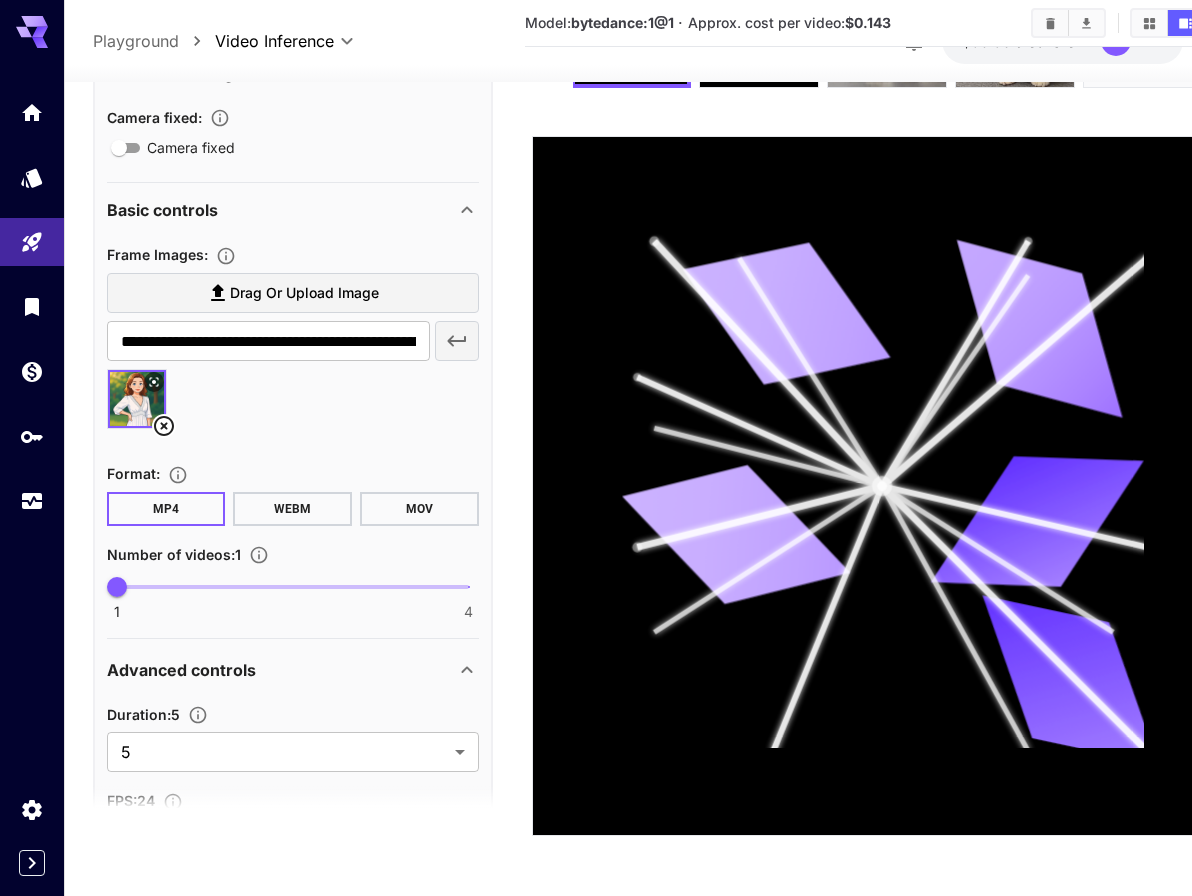 click 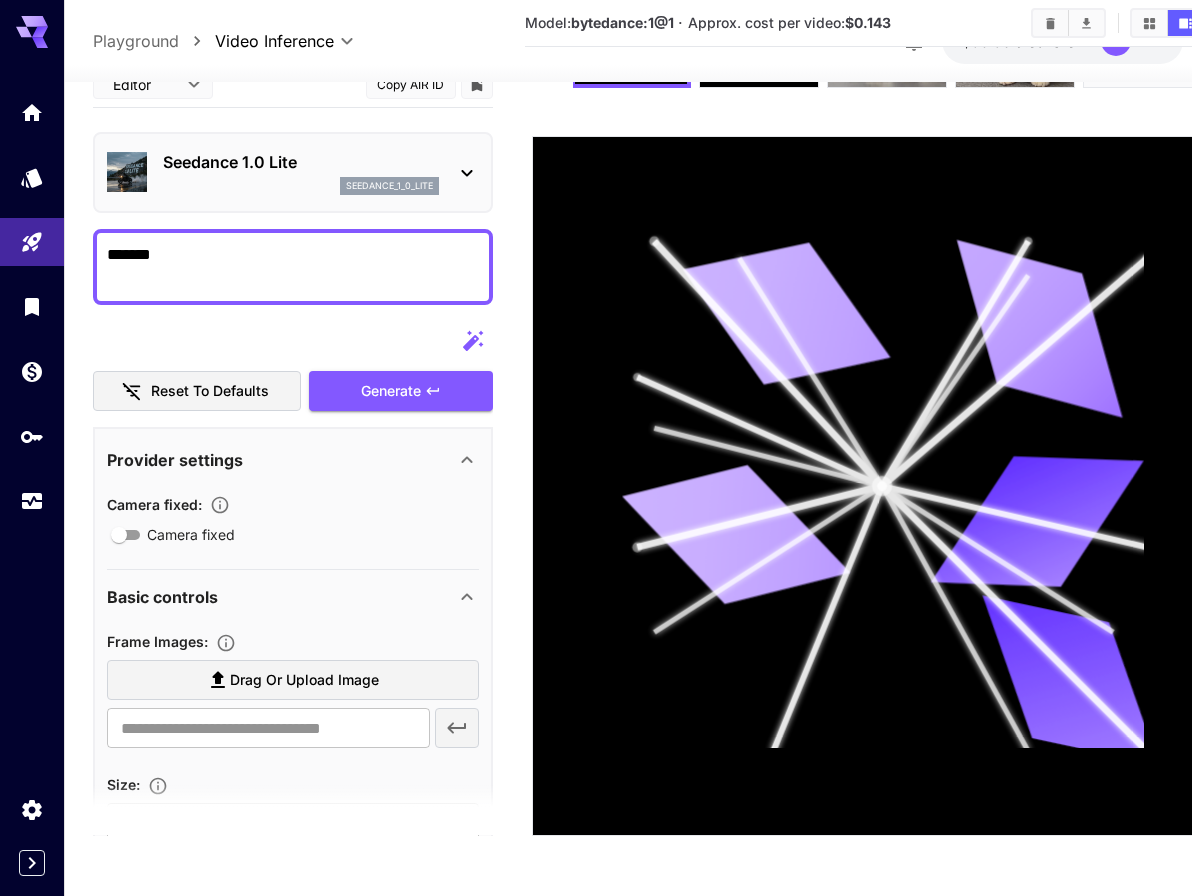 scroll, scrollTop: 0, scrollLeft: 0, axis: both 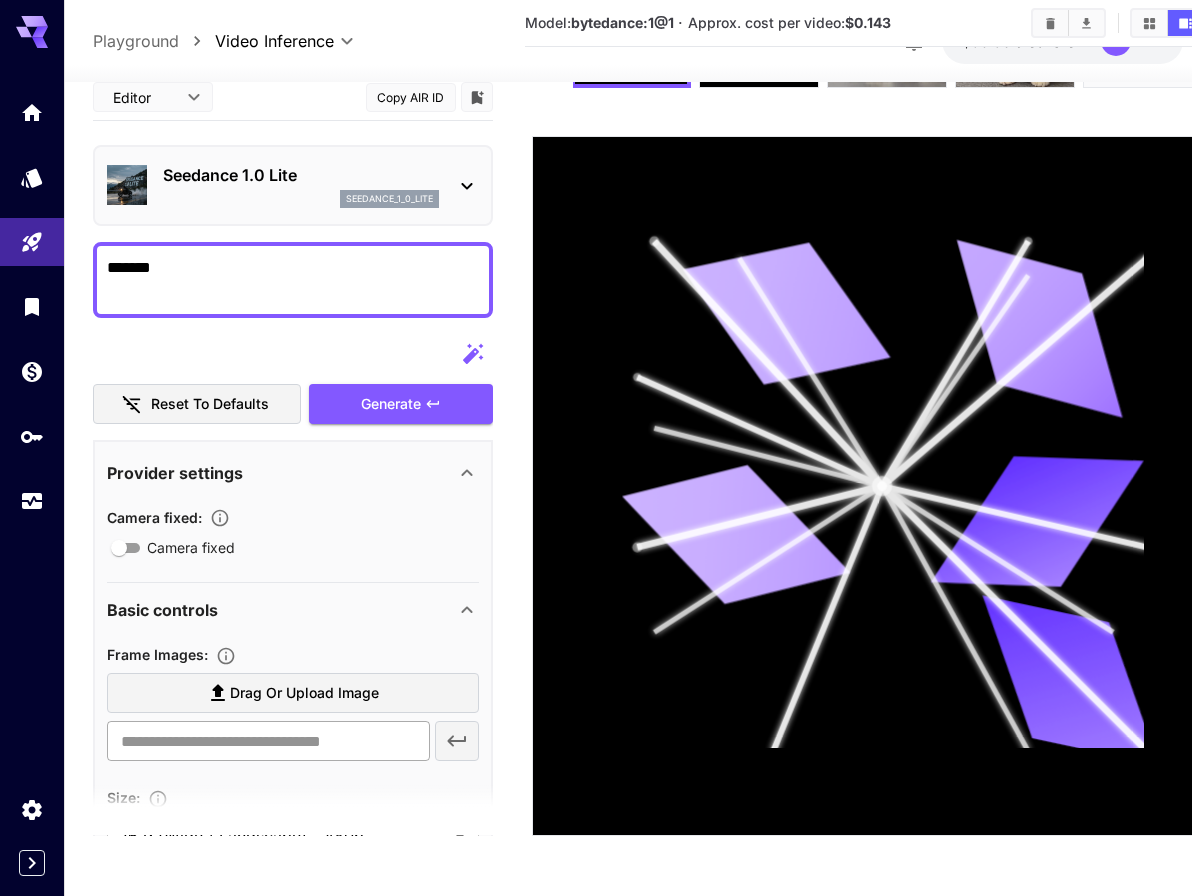 click at bounding box center [268, 742] 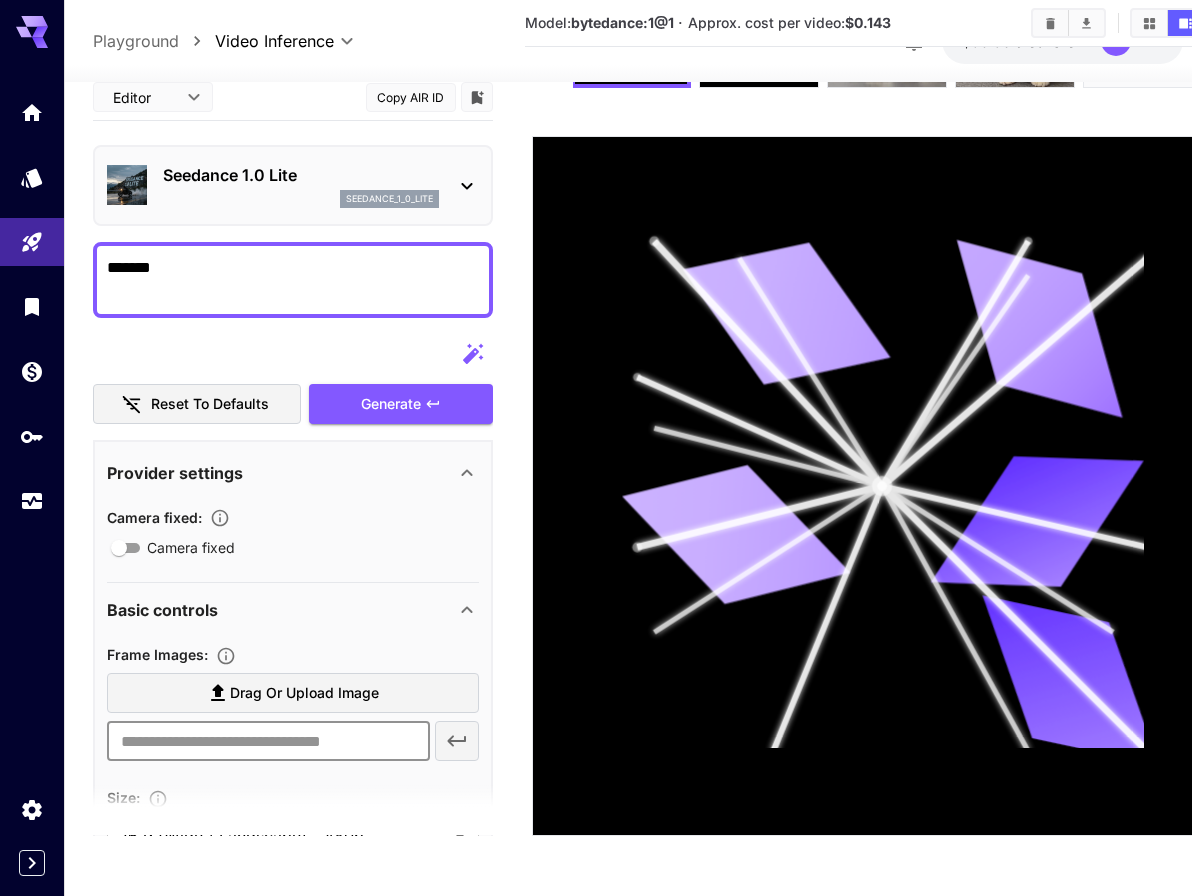 paste on "**********" 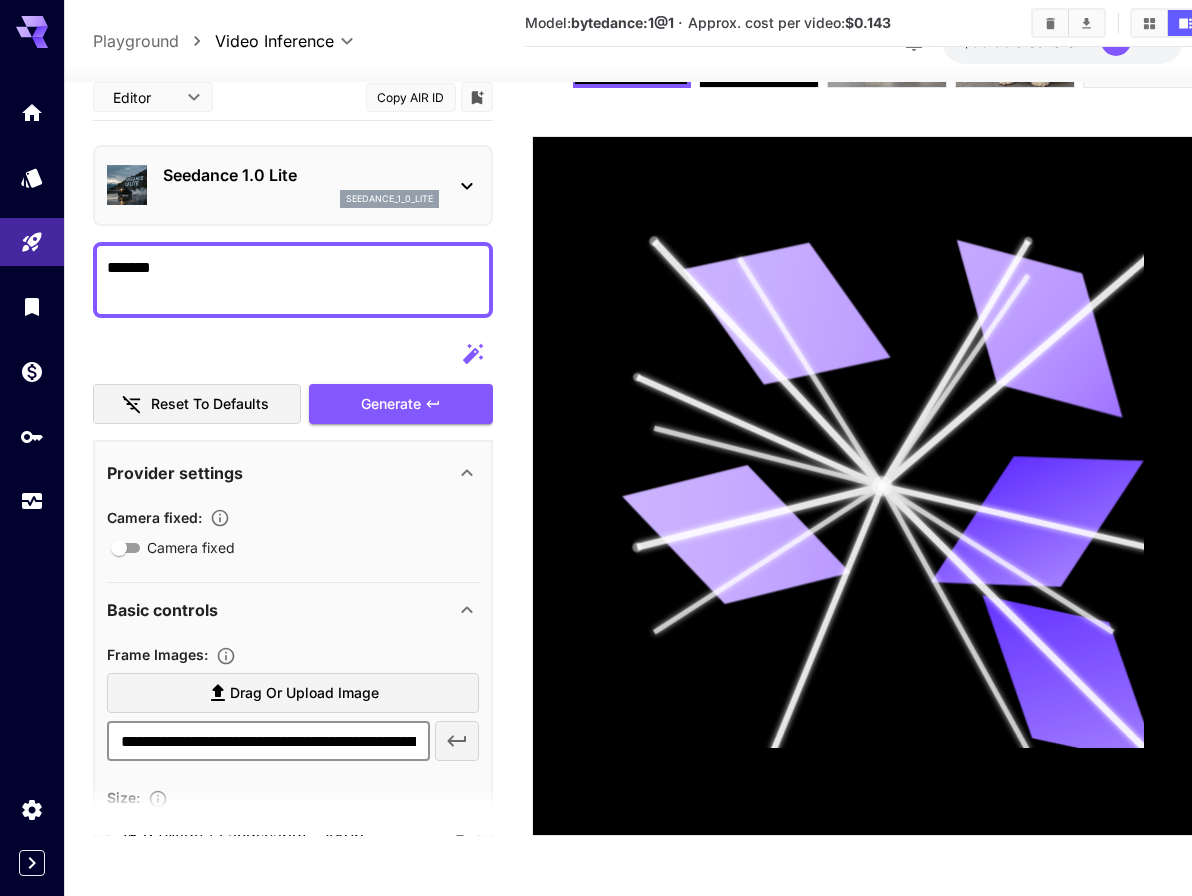 scroll, scrollTop: 0, scrollLeft: 283, axis: horizontal 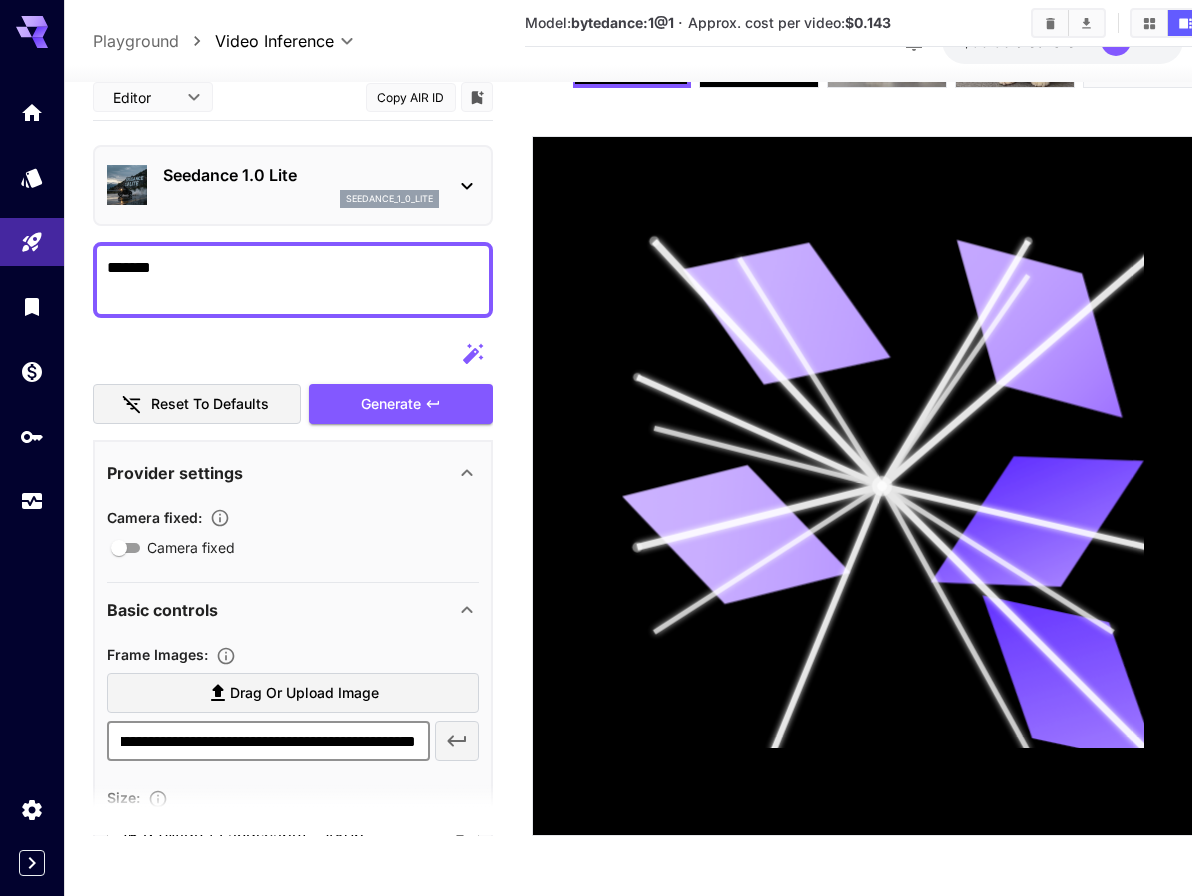 type on "**********" 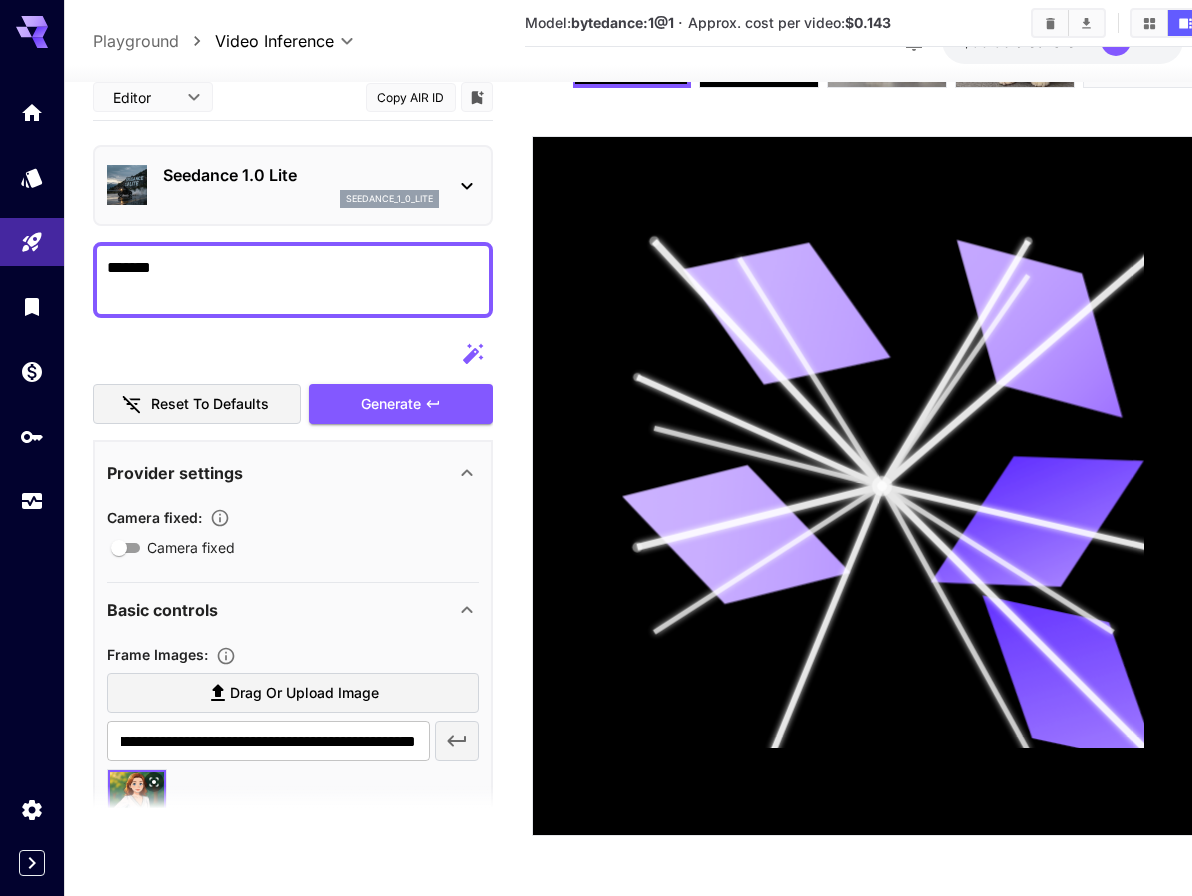 scroll, scrollTop: 0, scrollLeft: 0, axis: both 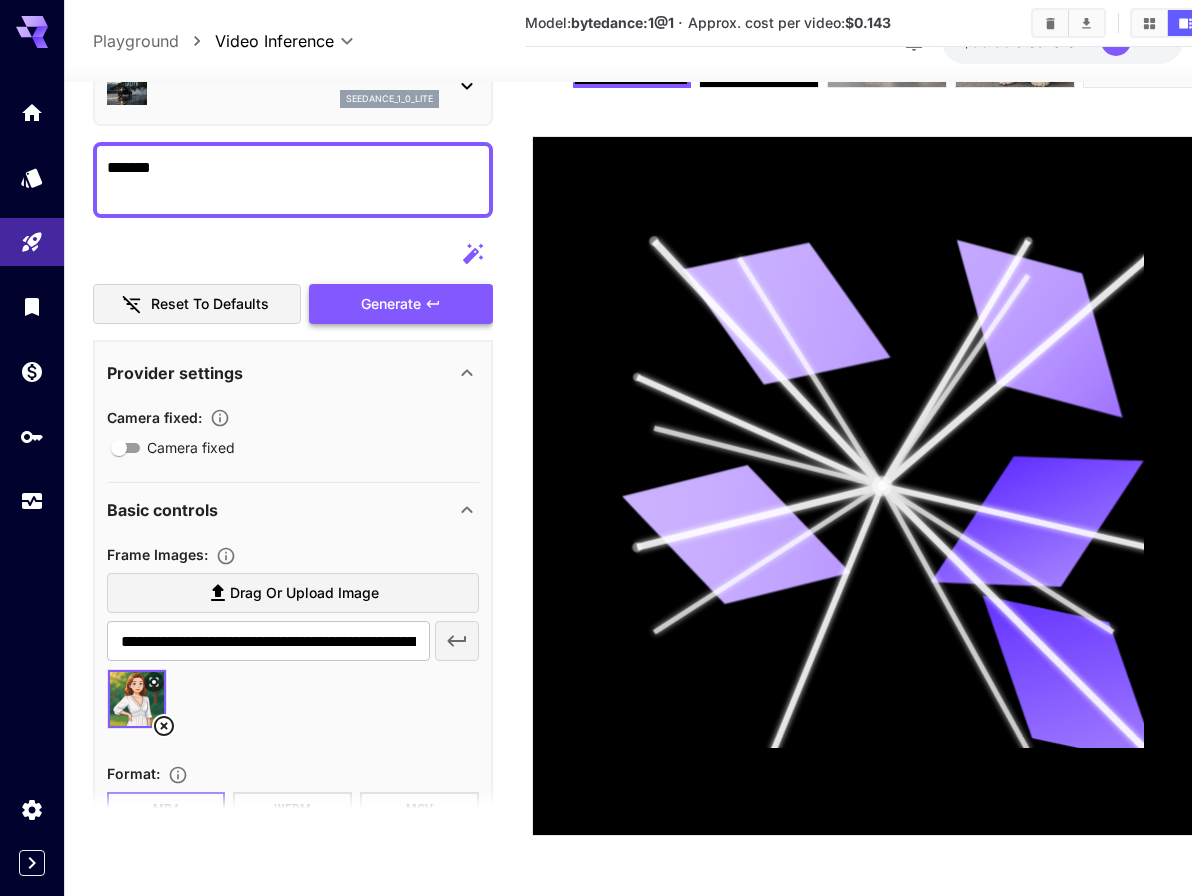 click on "Generate" at bounding box center [401, 304] 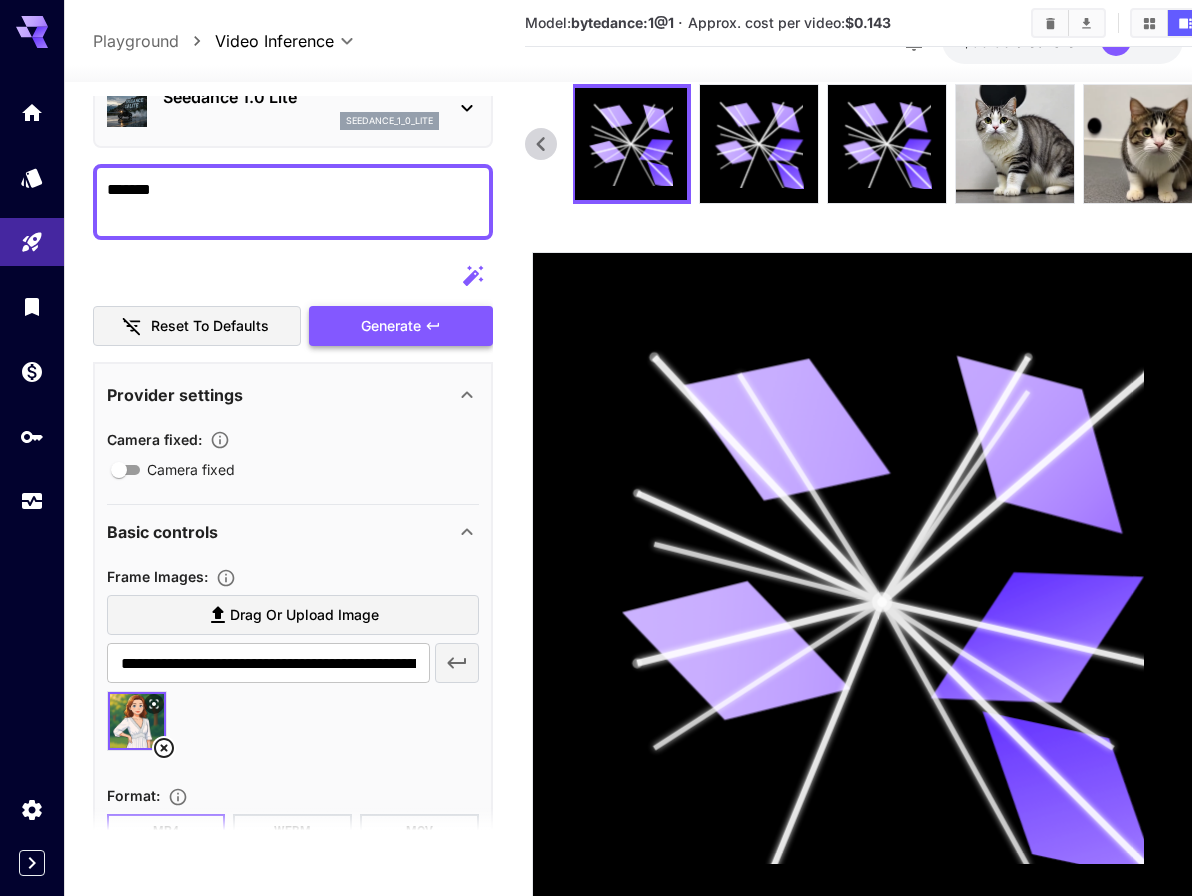 scroll, scrollTop: 309, scrollLeft: 0, axis: vertical 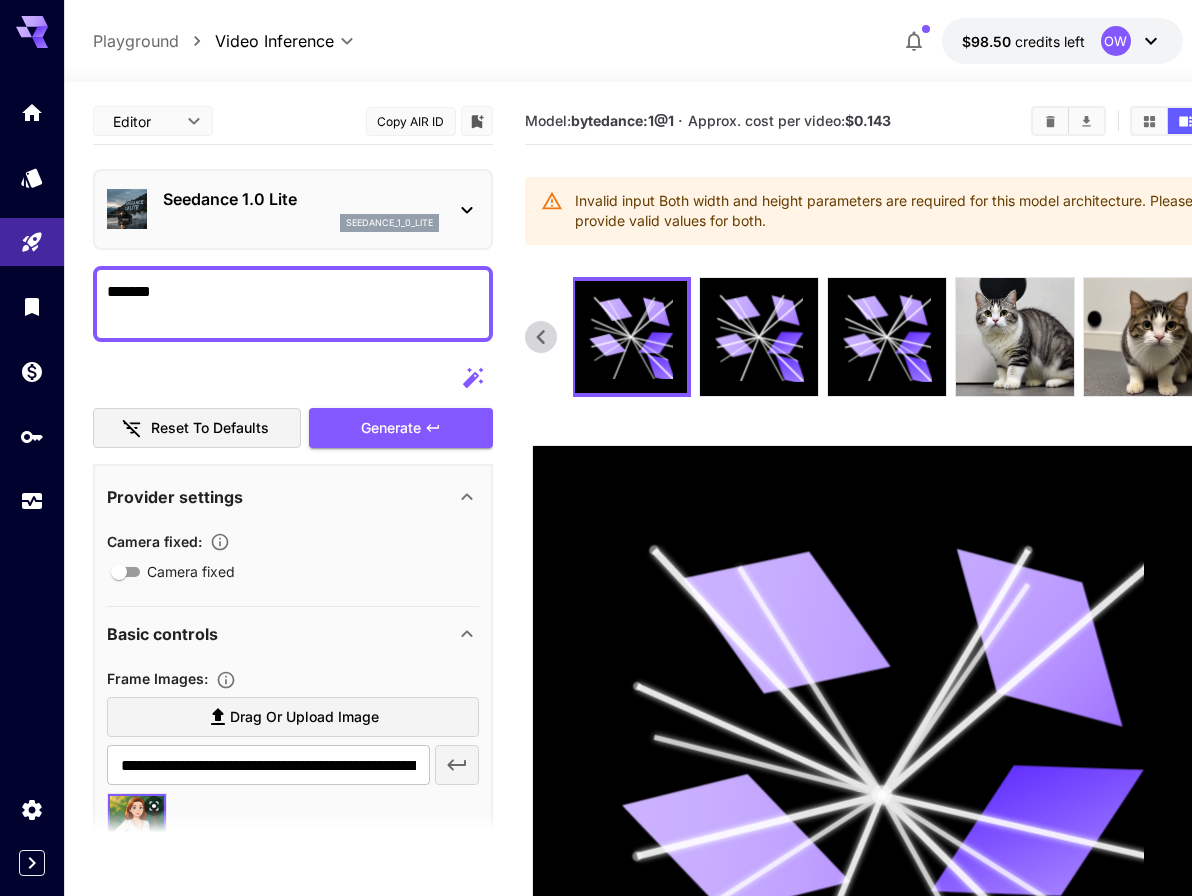click on "Seedance 1.0 Lite seedance_1_0_lite" at bounding box center [293, 209] 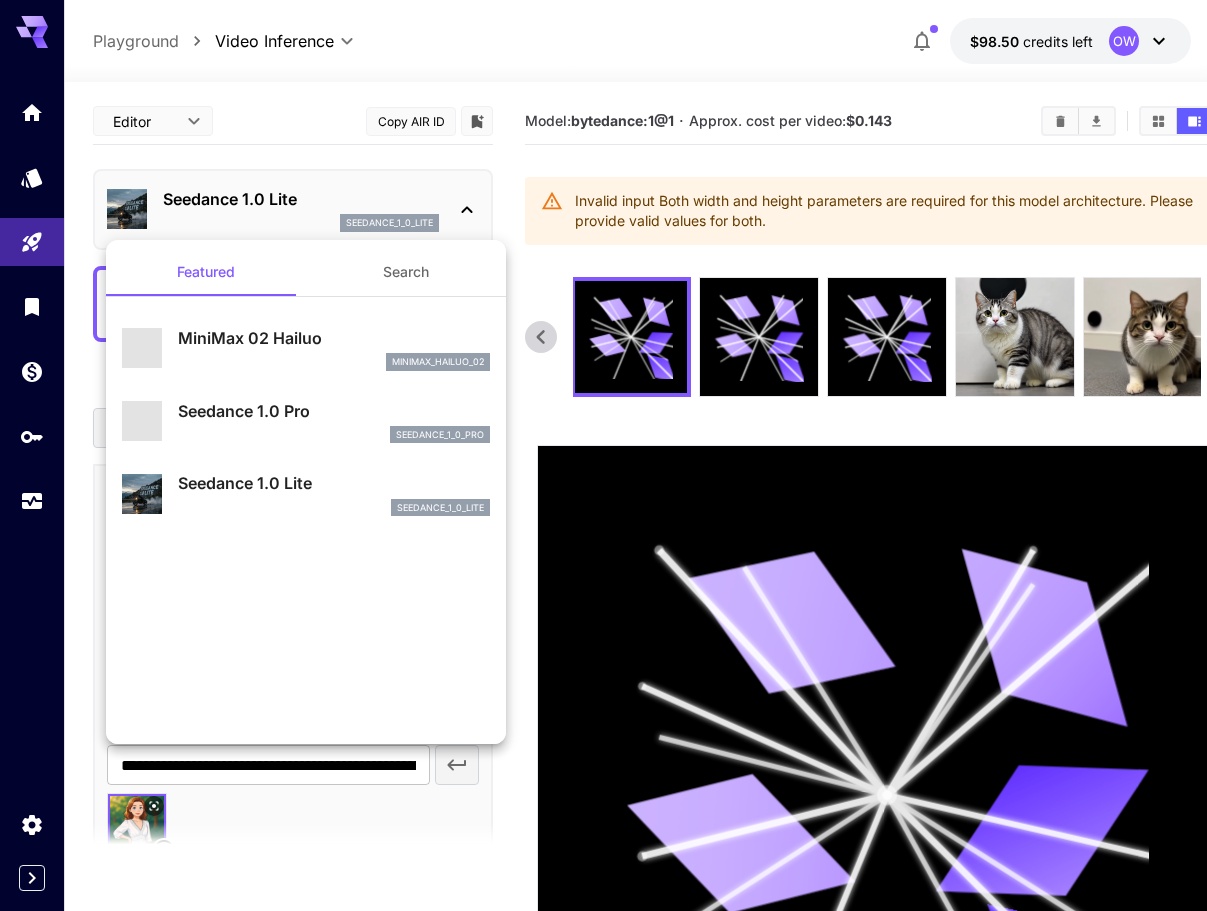 click at bounding box center (603, 455) 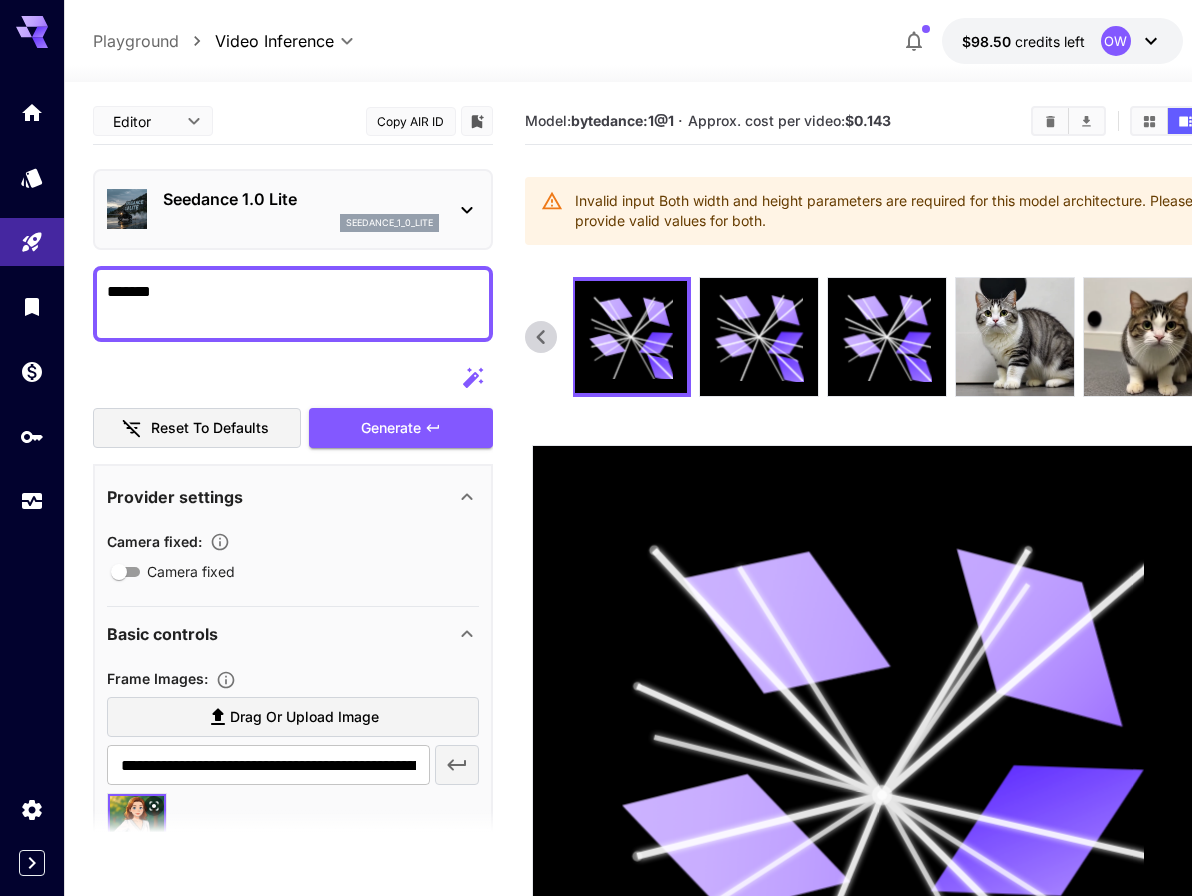 click at bounding box center [596, 448] 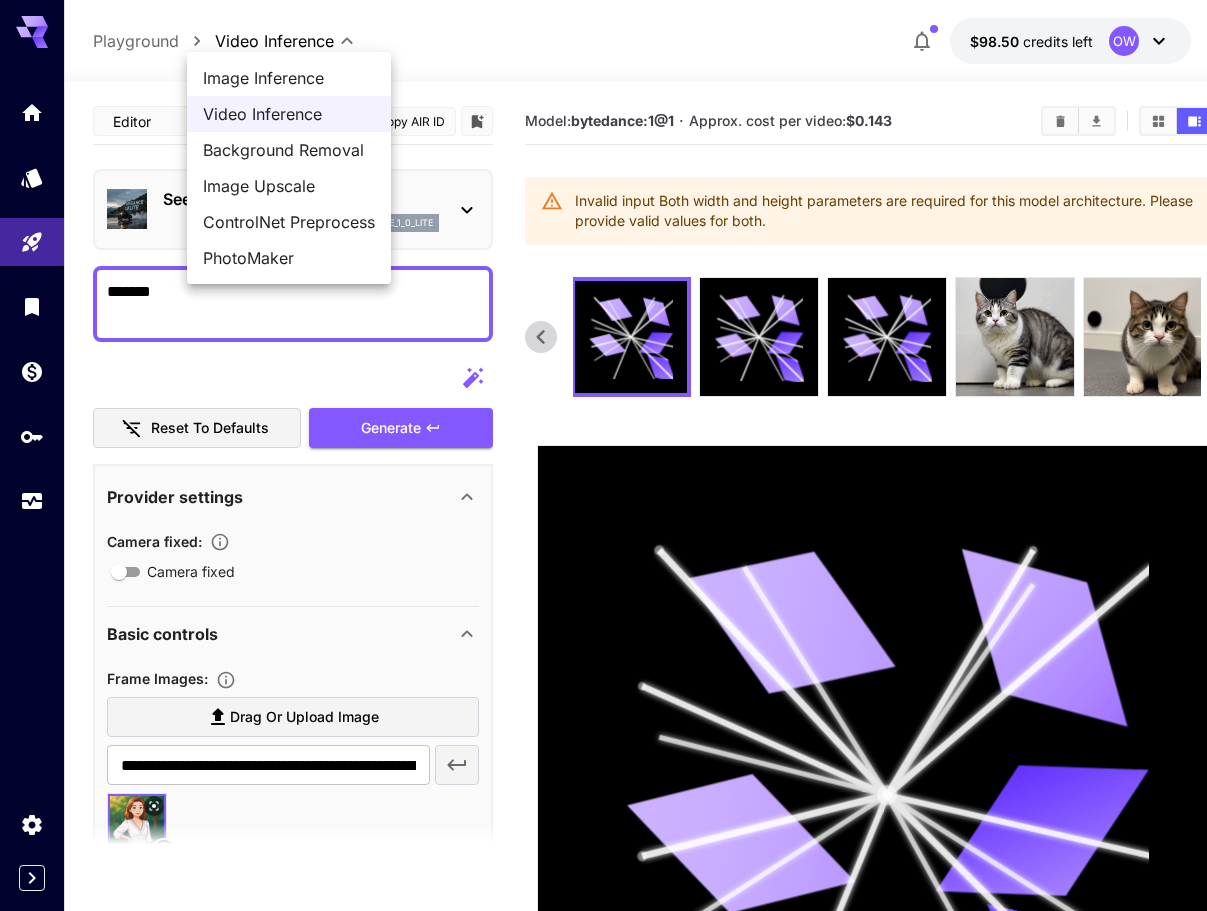 click on "Image Inference" at bounding box center [289, 78] 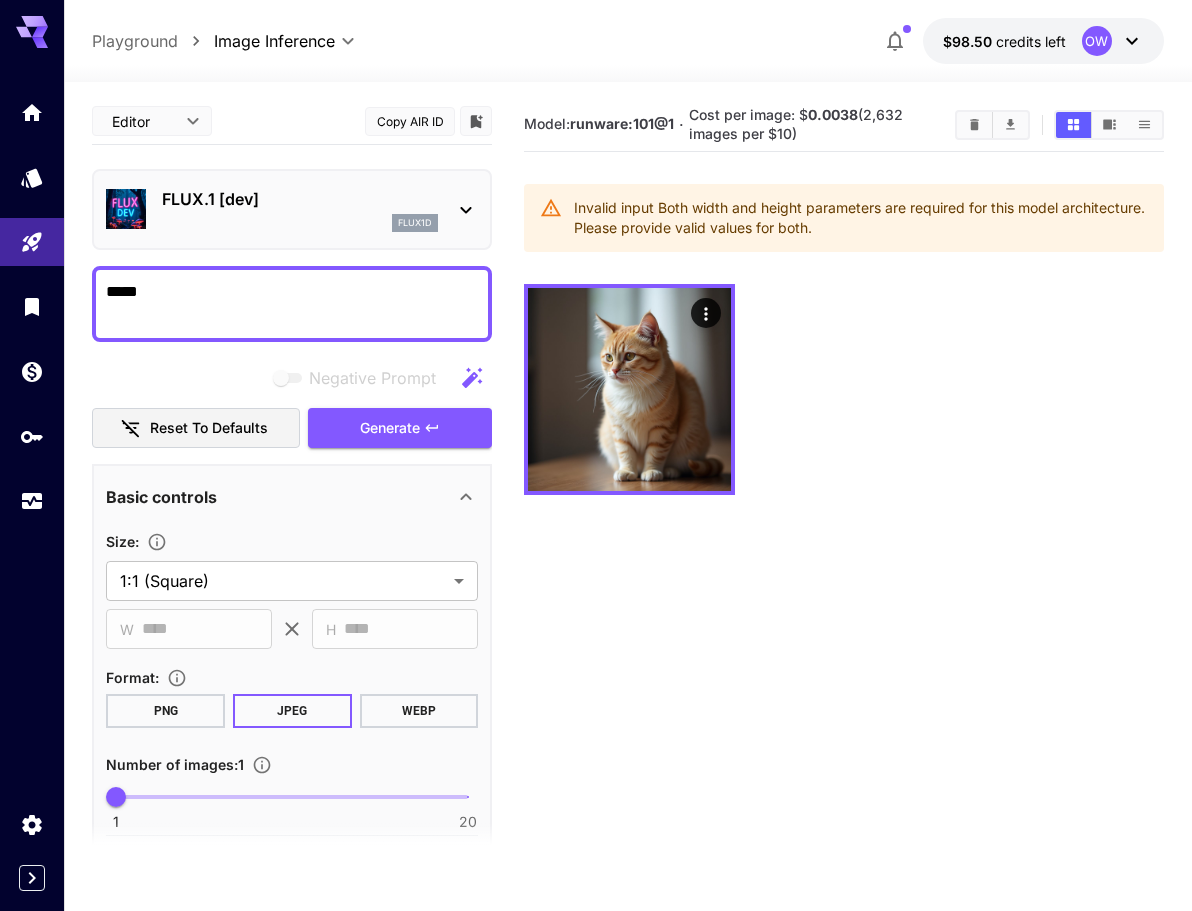 click on "FLUX.1 [dev]" at bounding box center [300, 199] 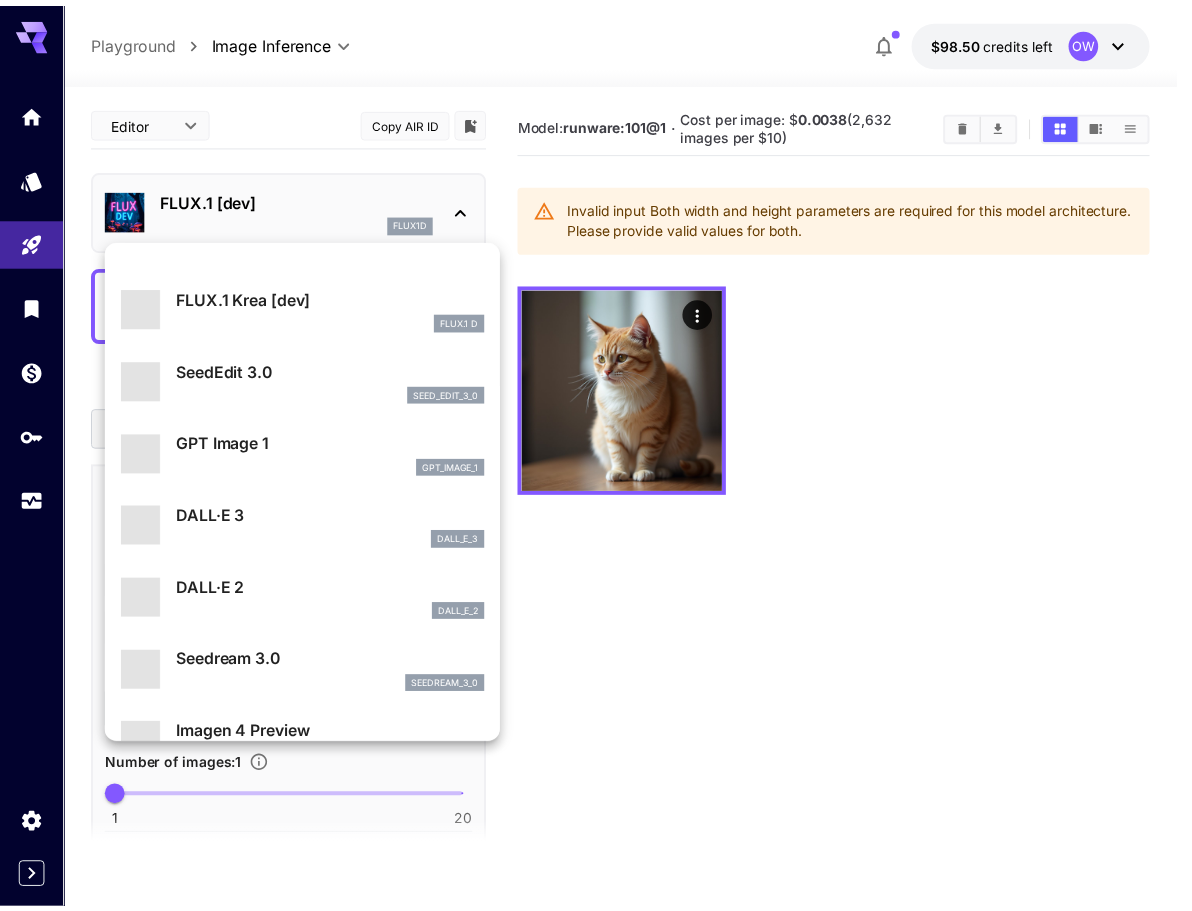 scroll, scrollTop: 200, scrollLeft: 0, axis: vertical 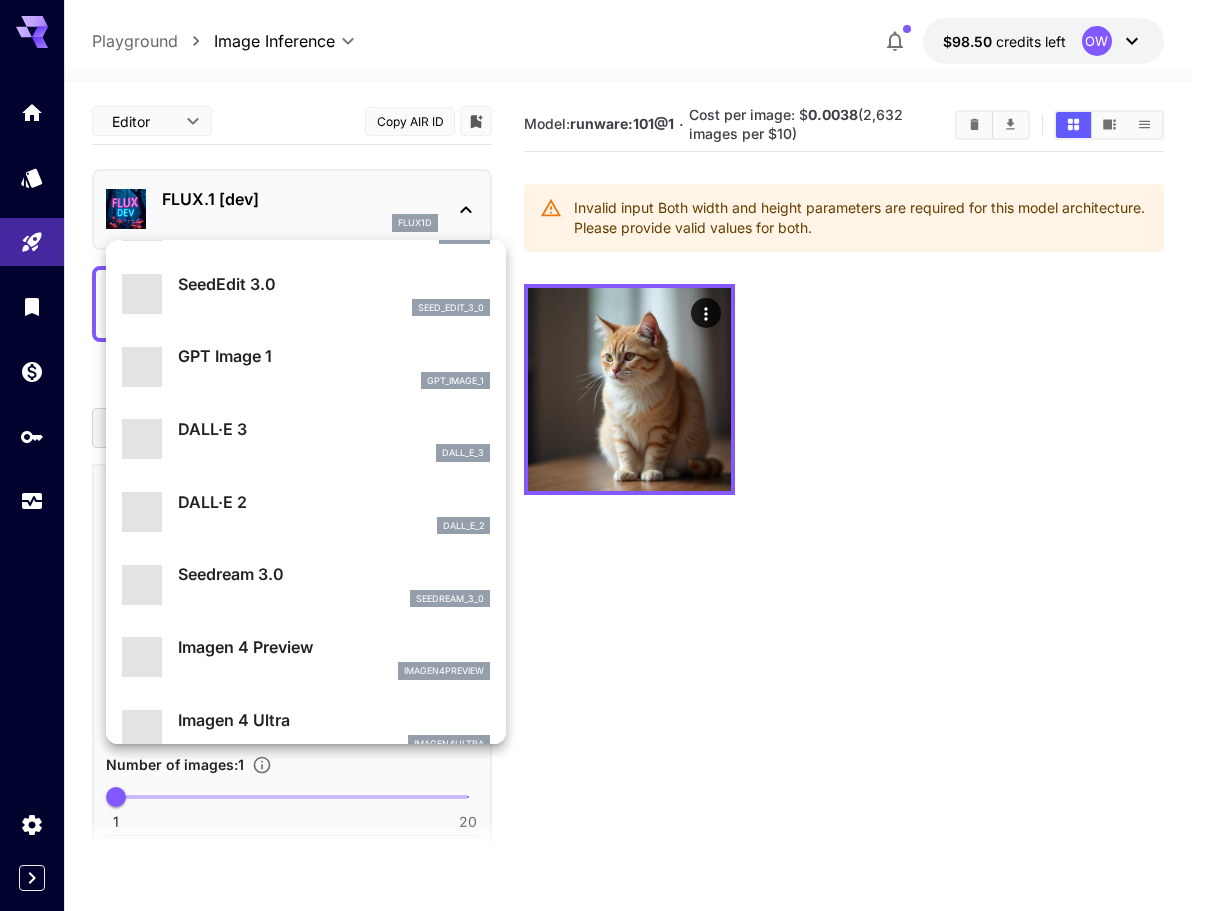 click on "DALL·E 2" at bounding box center [334, 502] 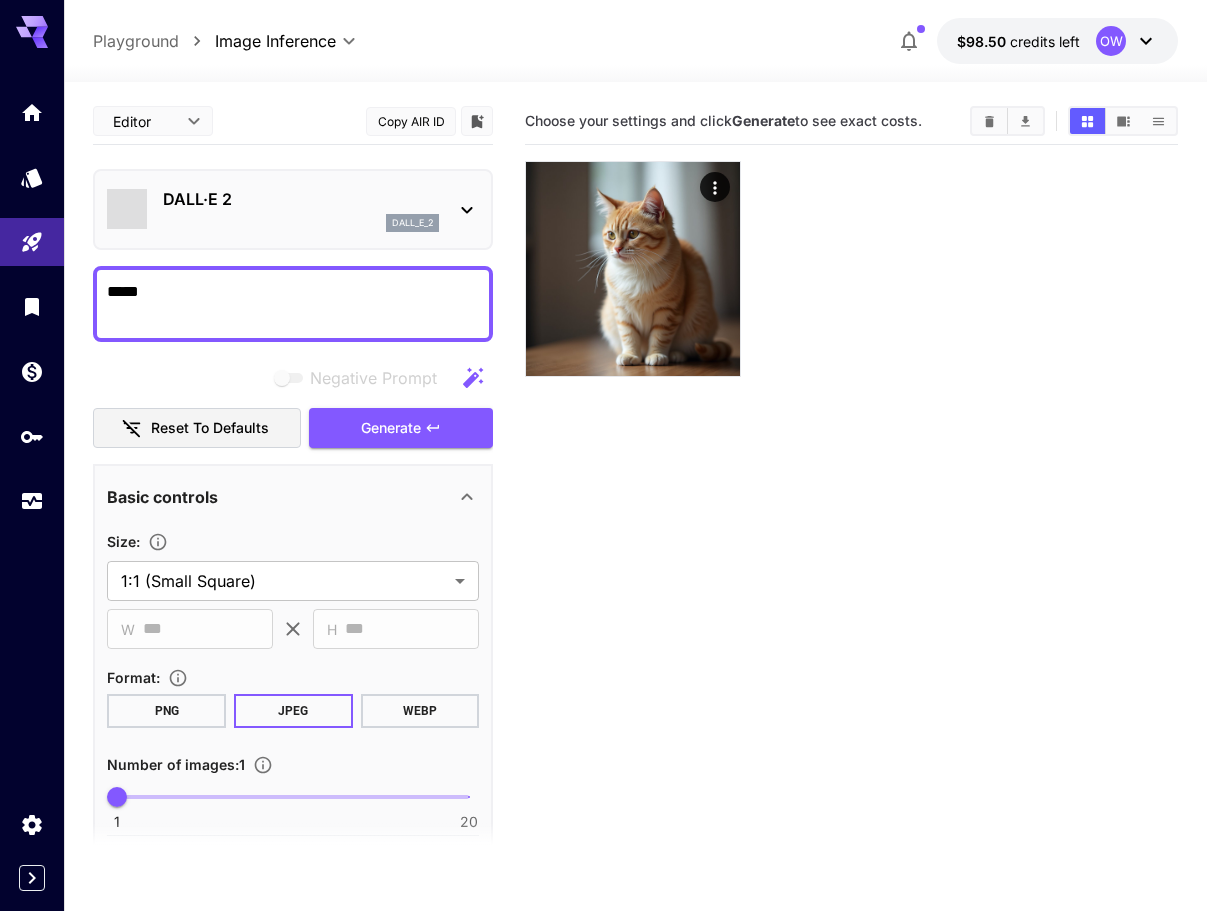 type on "**********" 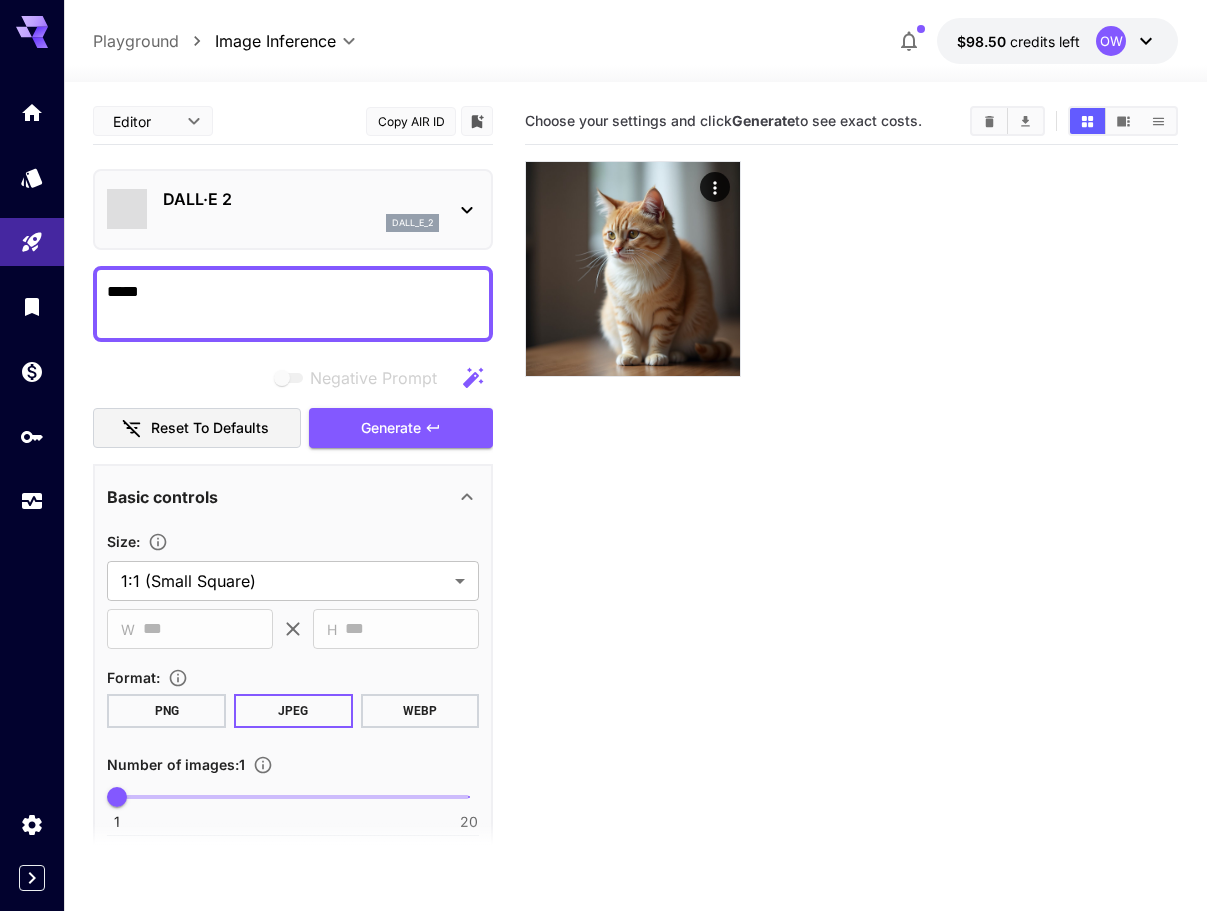 type on "***" 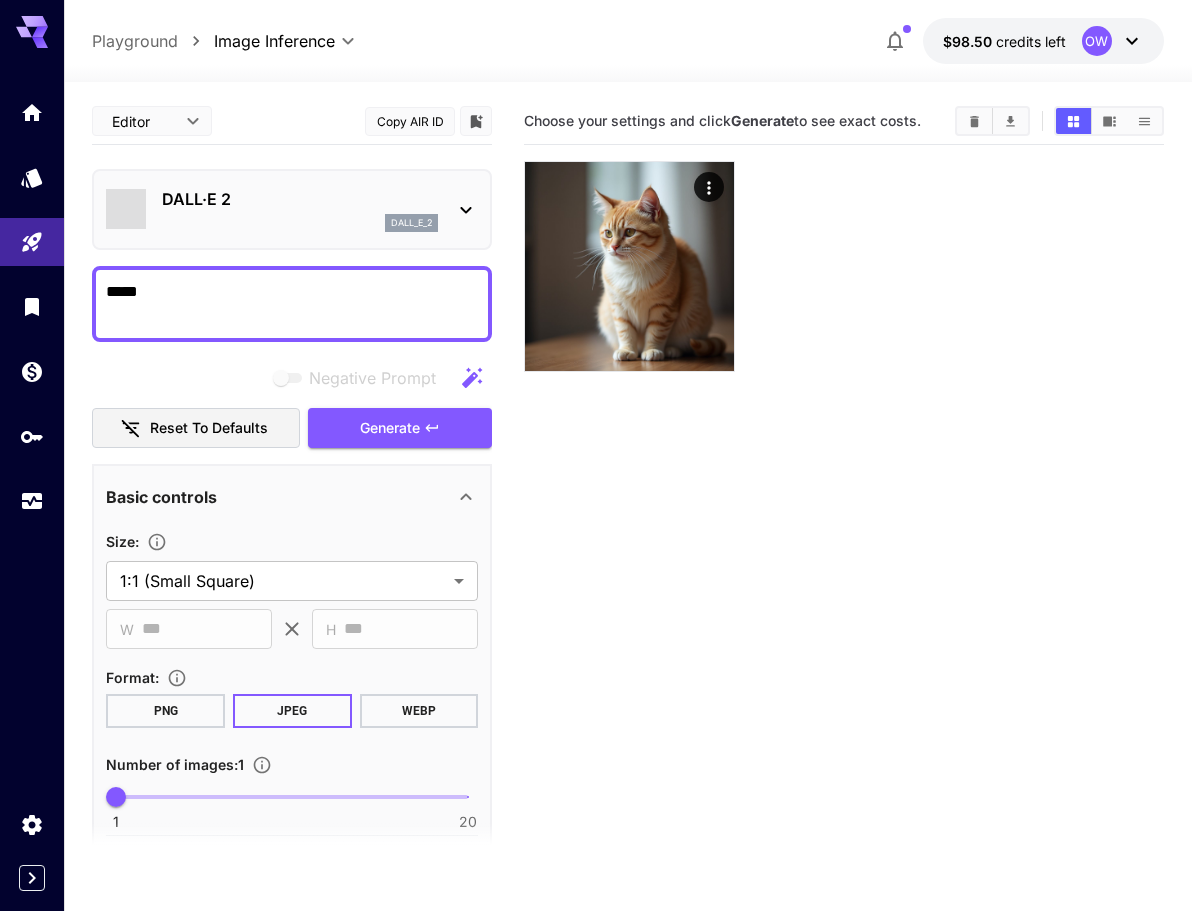 click on "Choose your settings and click  Generate  to see exact costs." at bounding box center [844, 553] 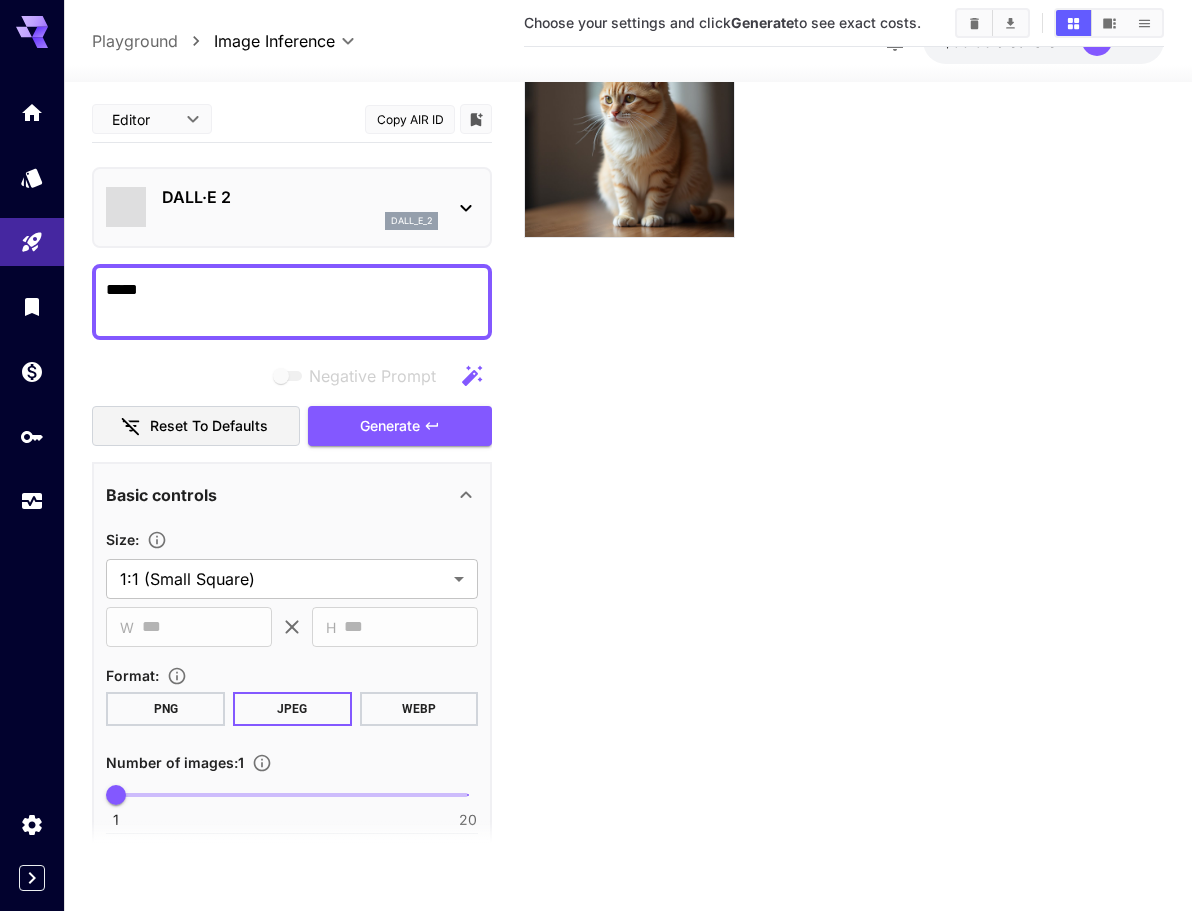 scroll, scrollTop: 158, scrollLeft: 0, axis: vertical 